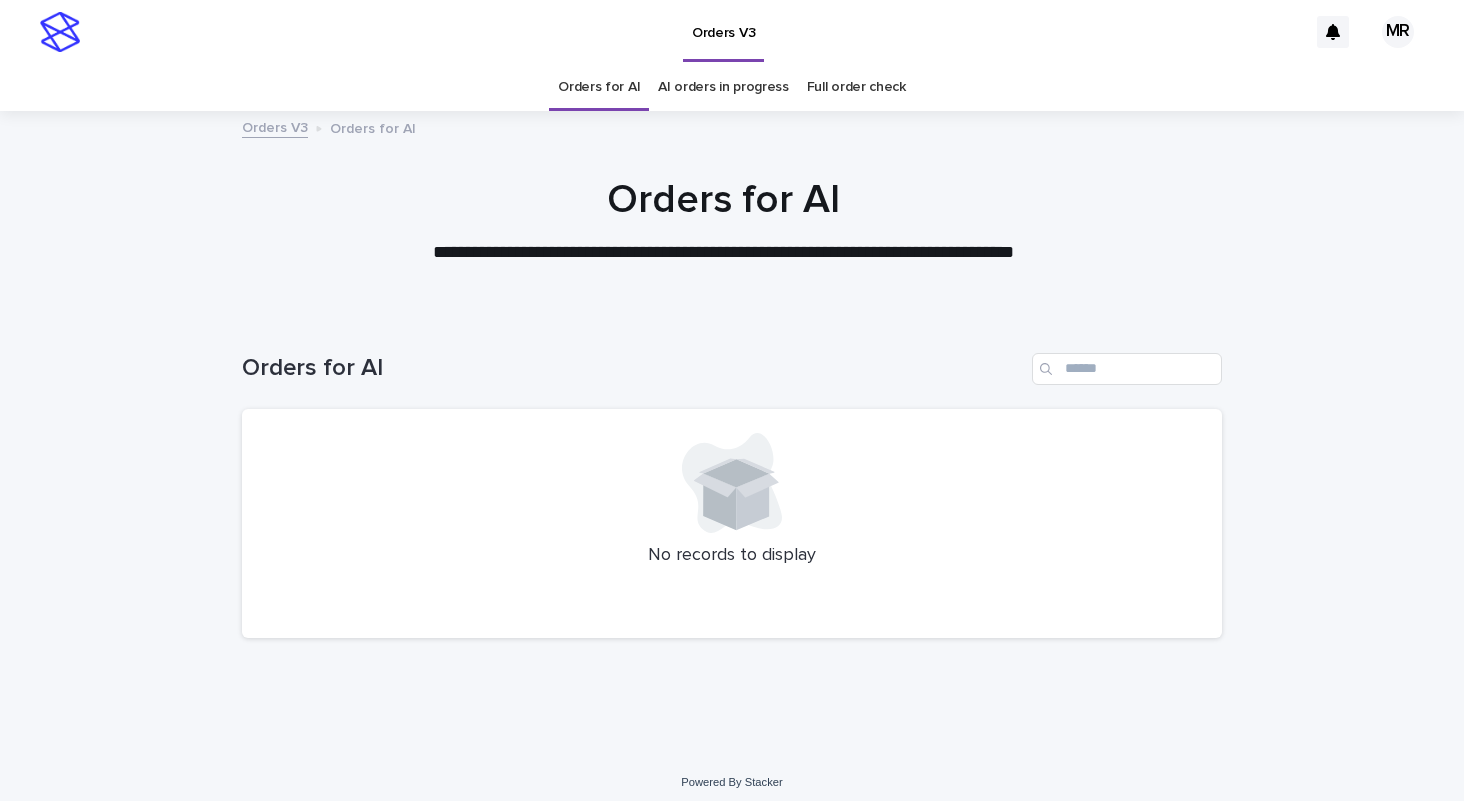 scroll, scrollTop: 0, scrollLeft: 0, axis: both 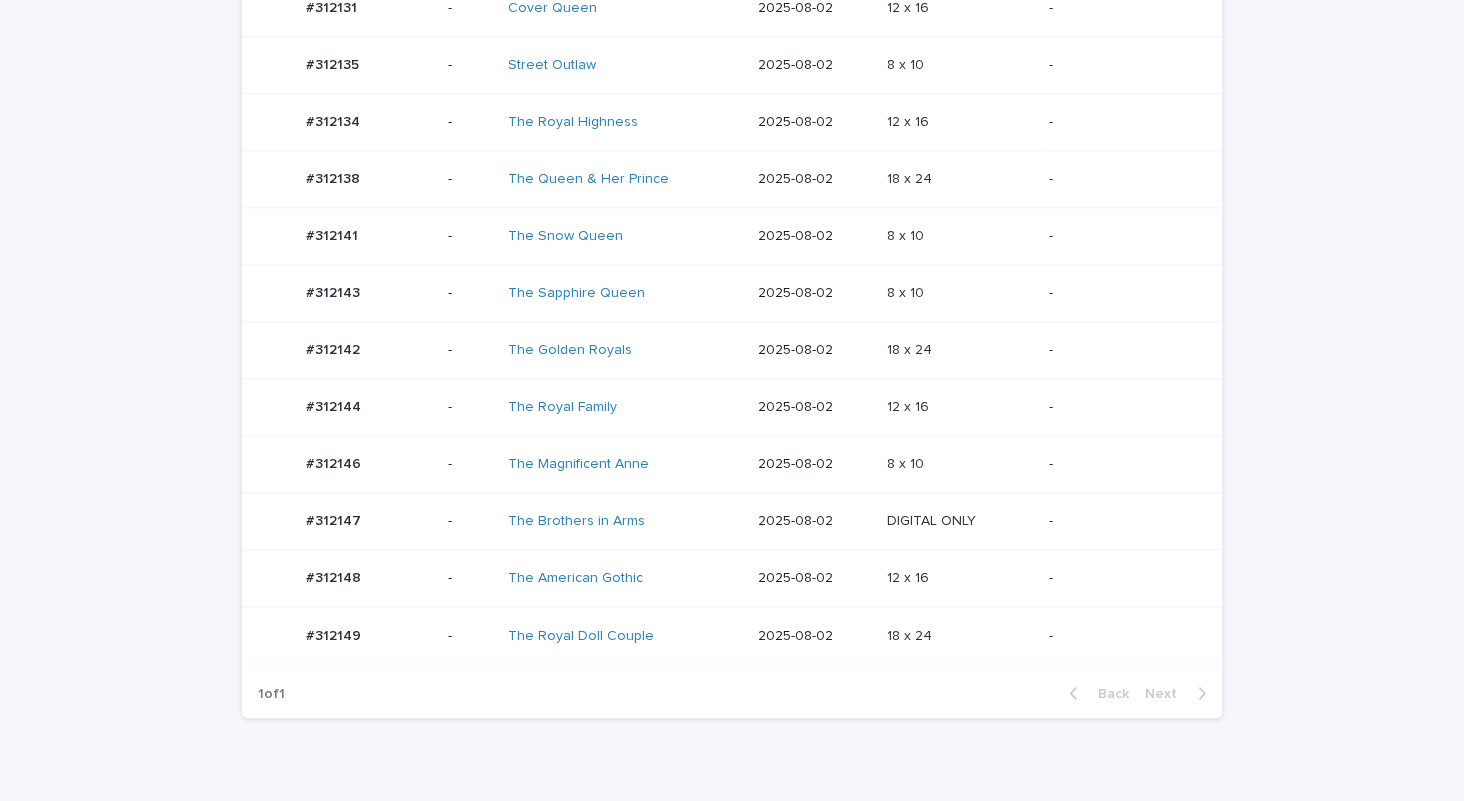 click on "The Royal Family" at bounding box center (625, 407) 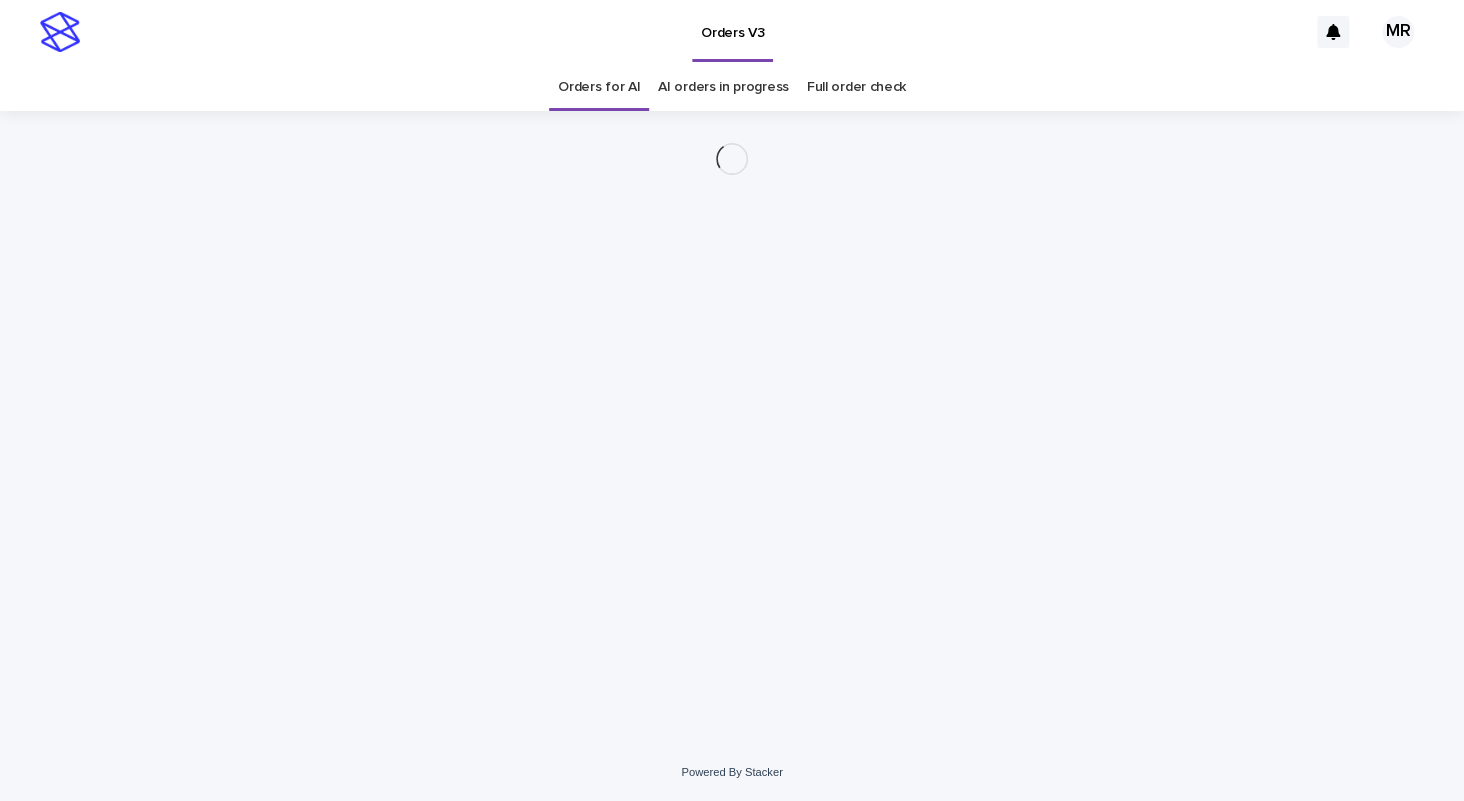 scroll, scrollTop: 0, scrollLeft: 0, axis: both 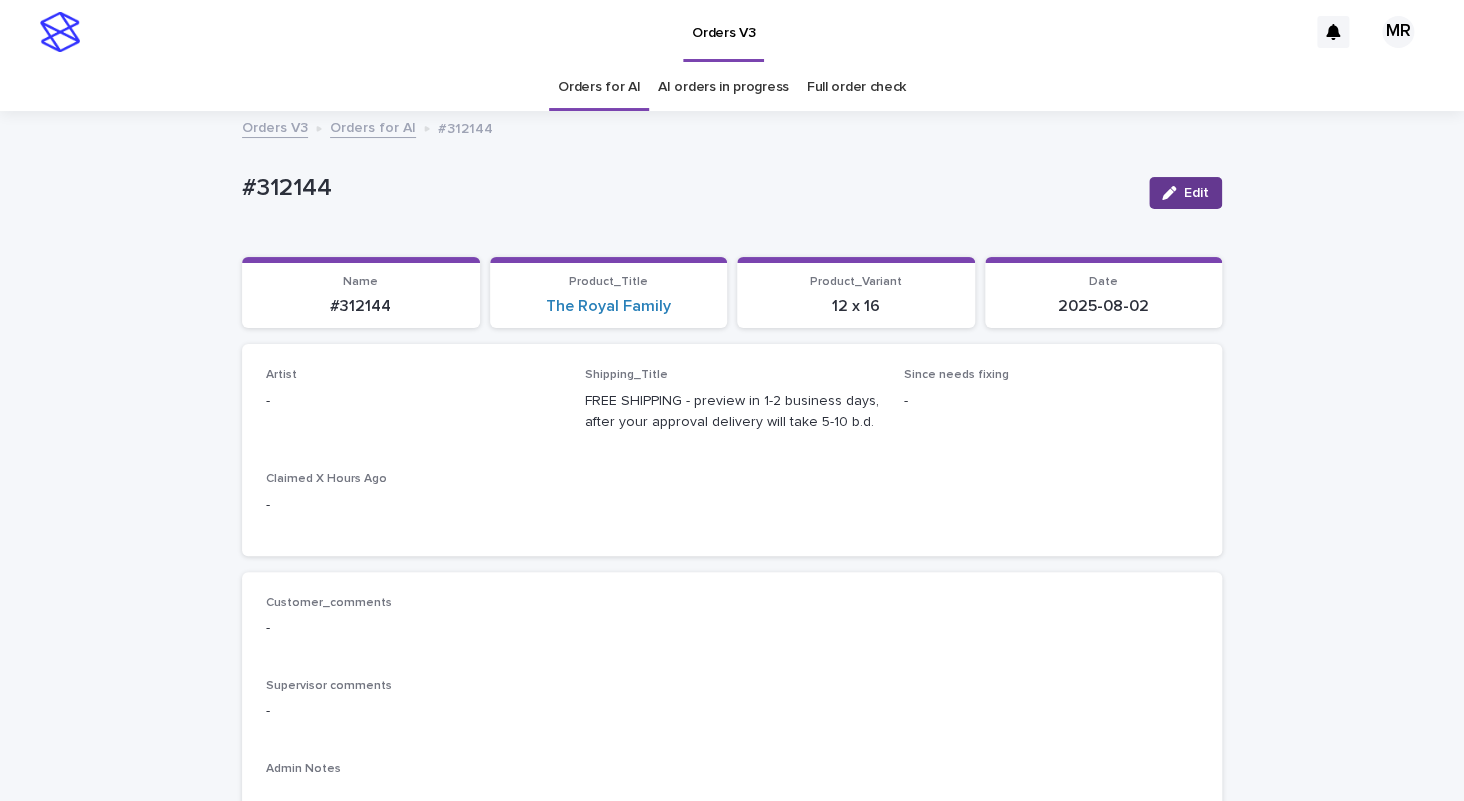 click on "Edit" at bounding box center (1185, 193) 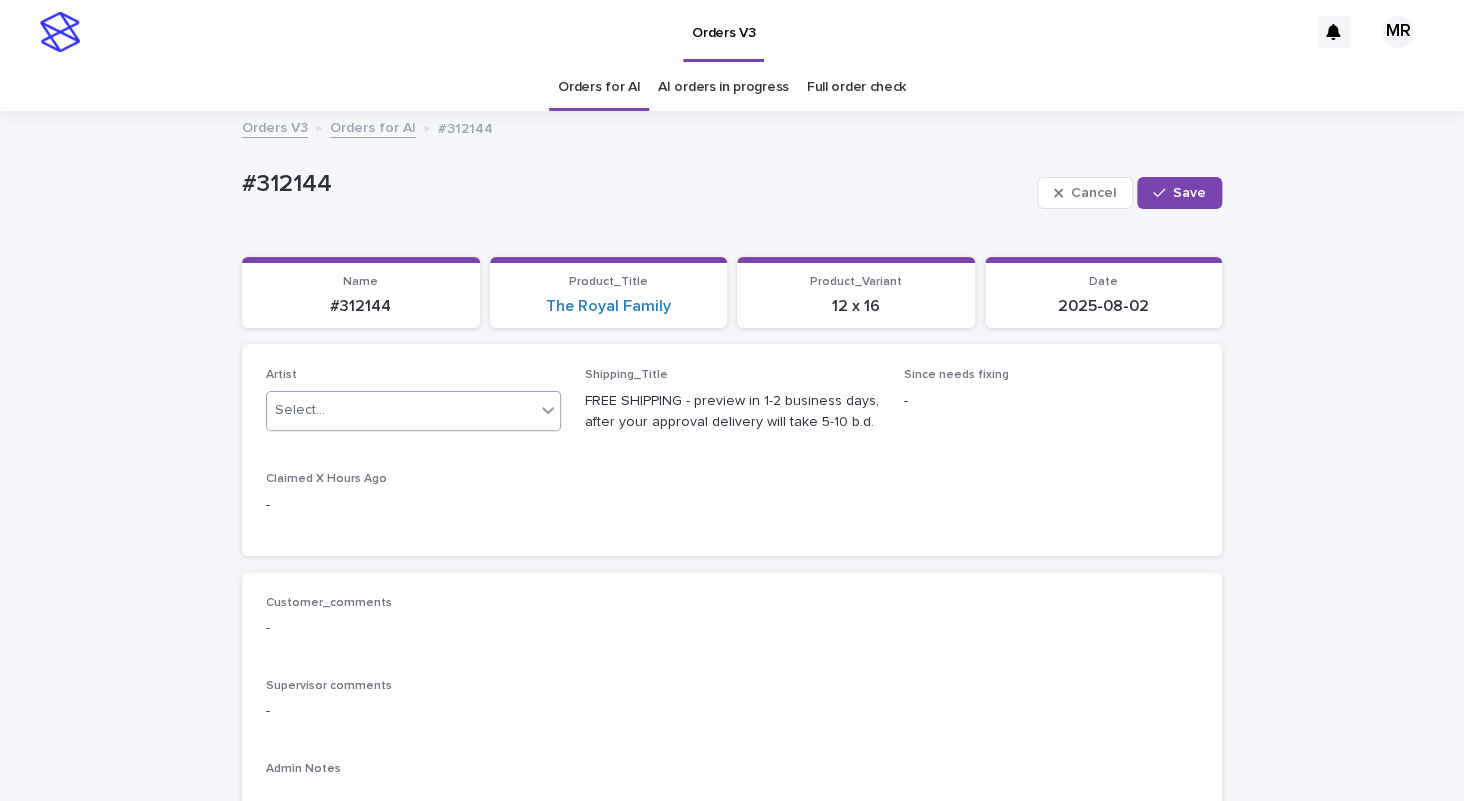 click on "Select..." at bounding box center (401, 410) 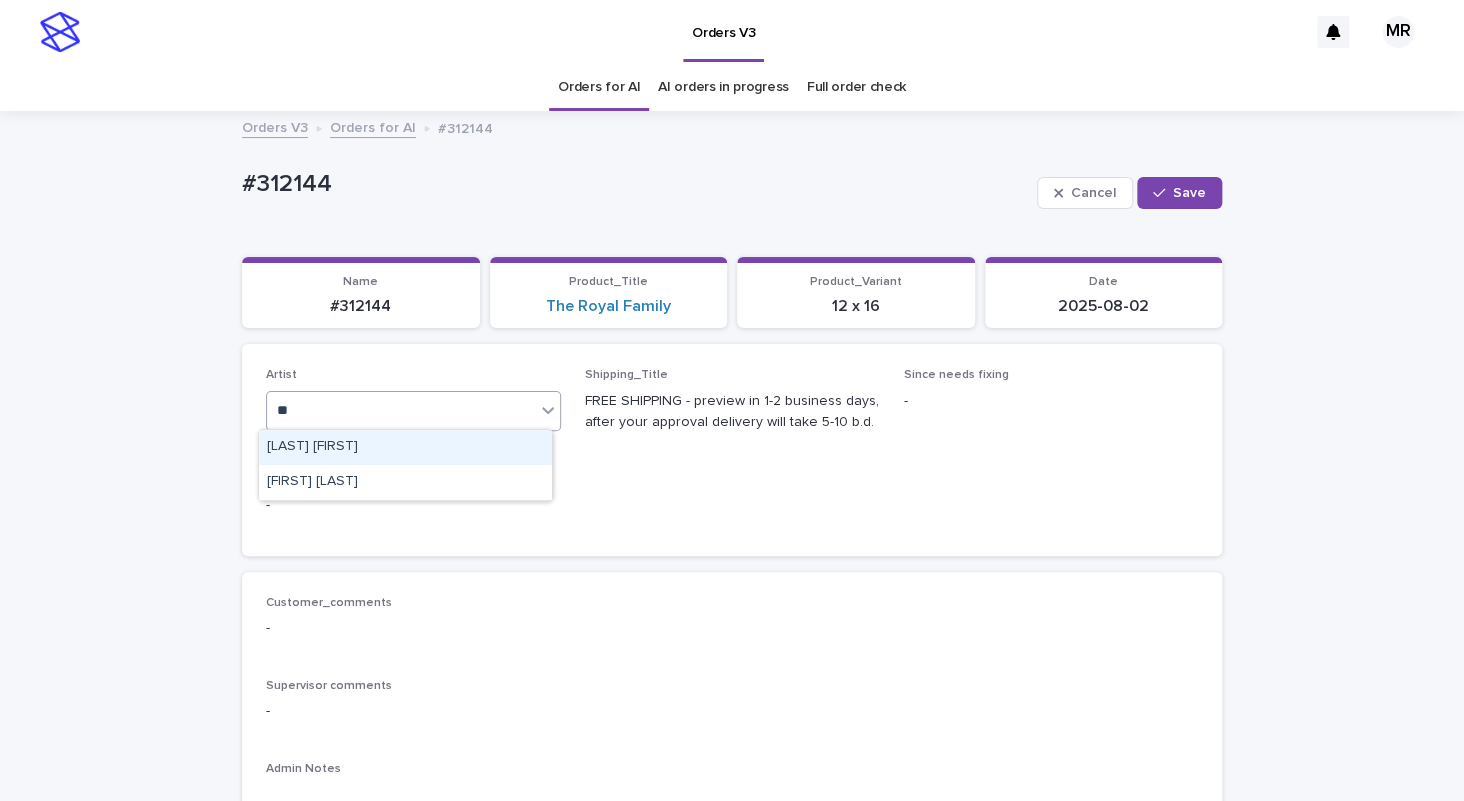type on "***" 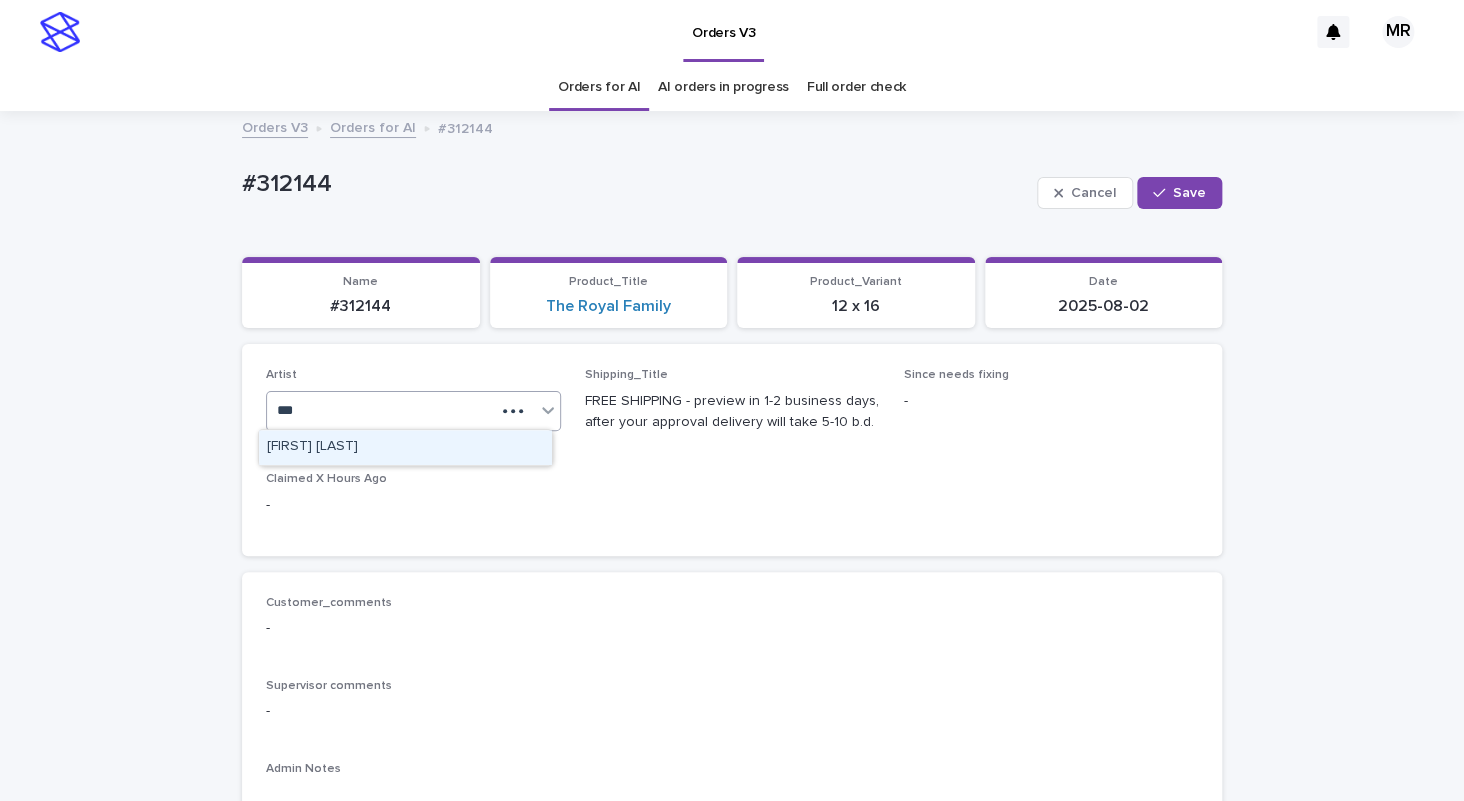 click on "Mrm Ramishvili" at bounding box center [405, 447] 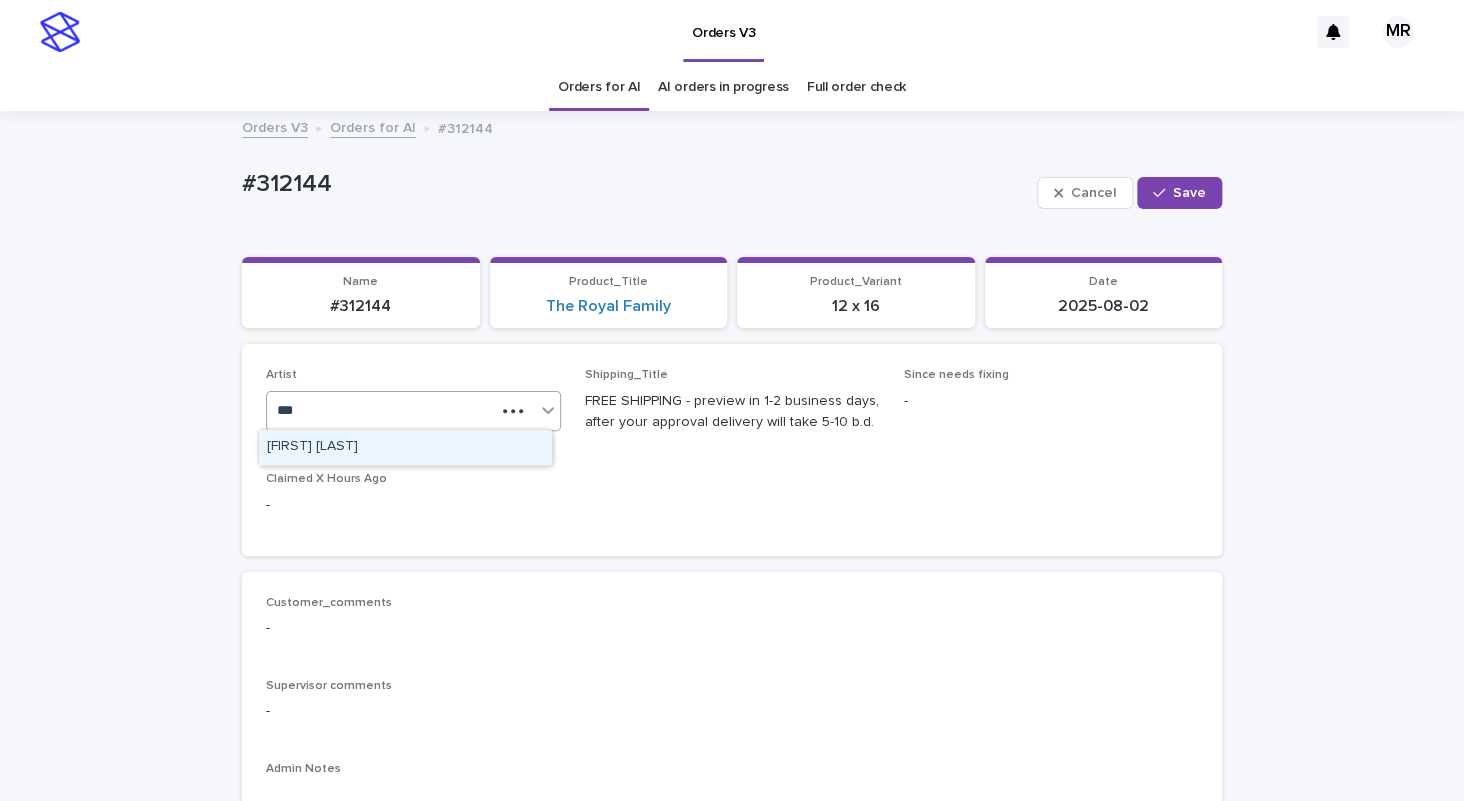 type 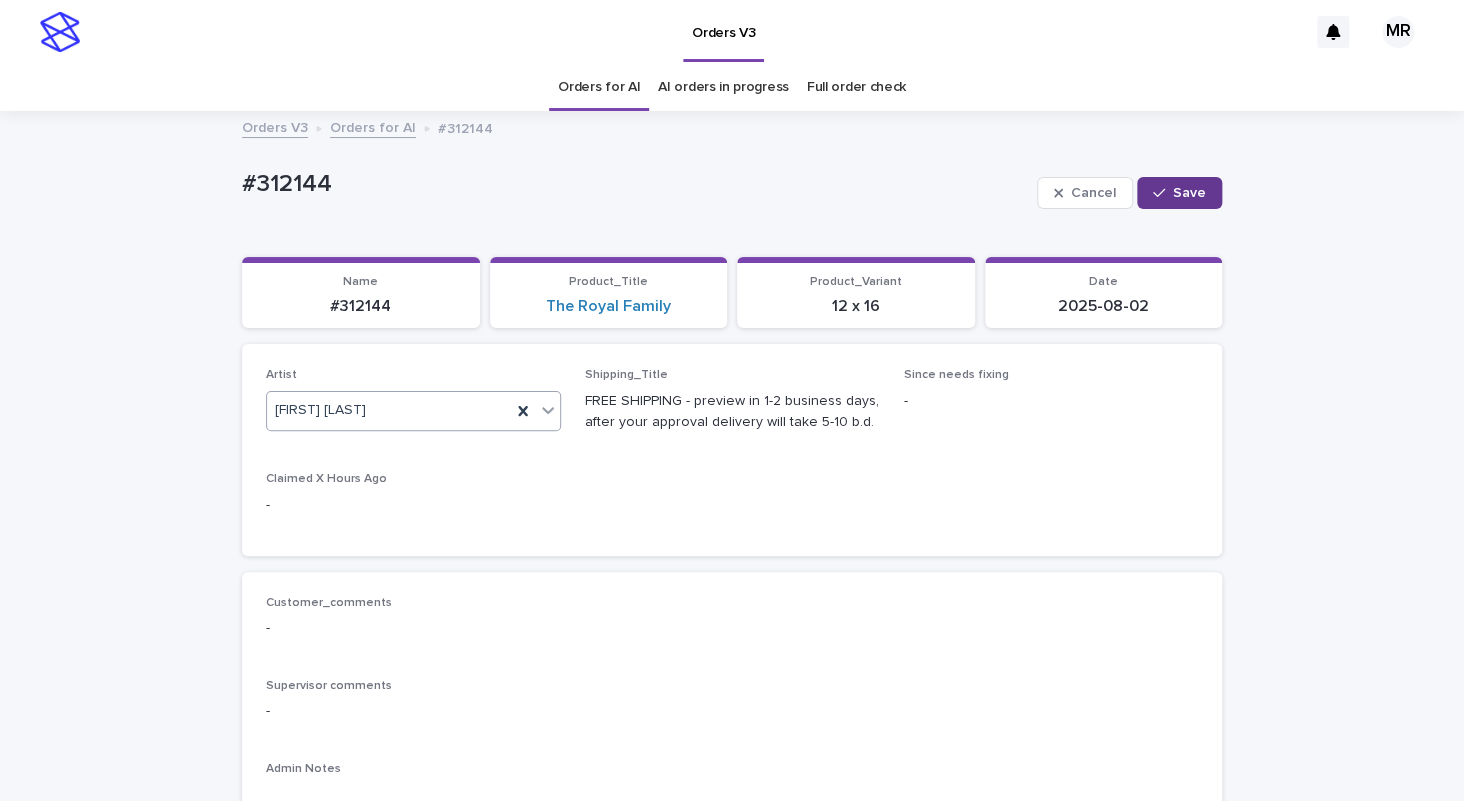 click on "Save" at bounding box center [1189, 193] 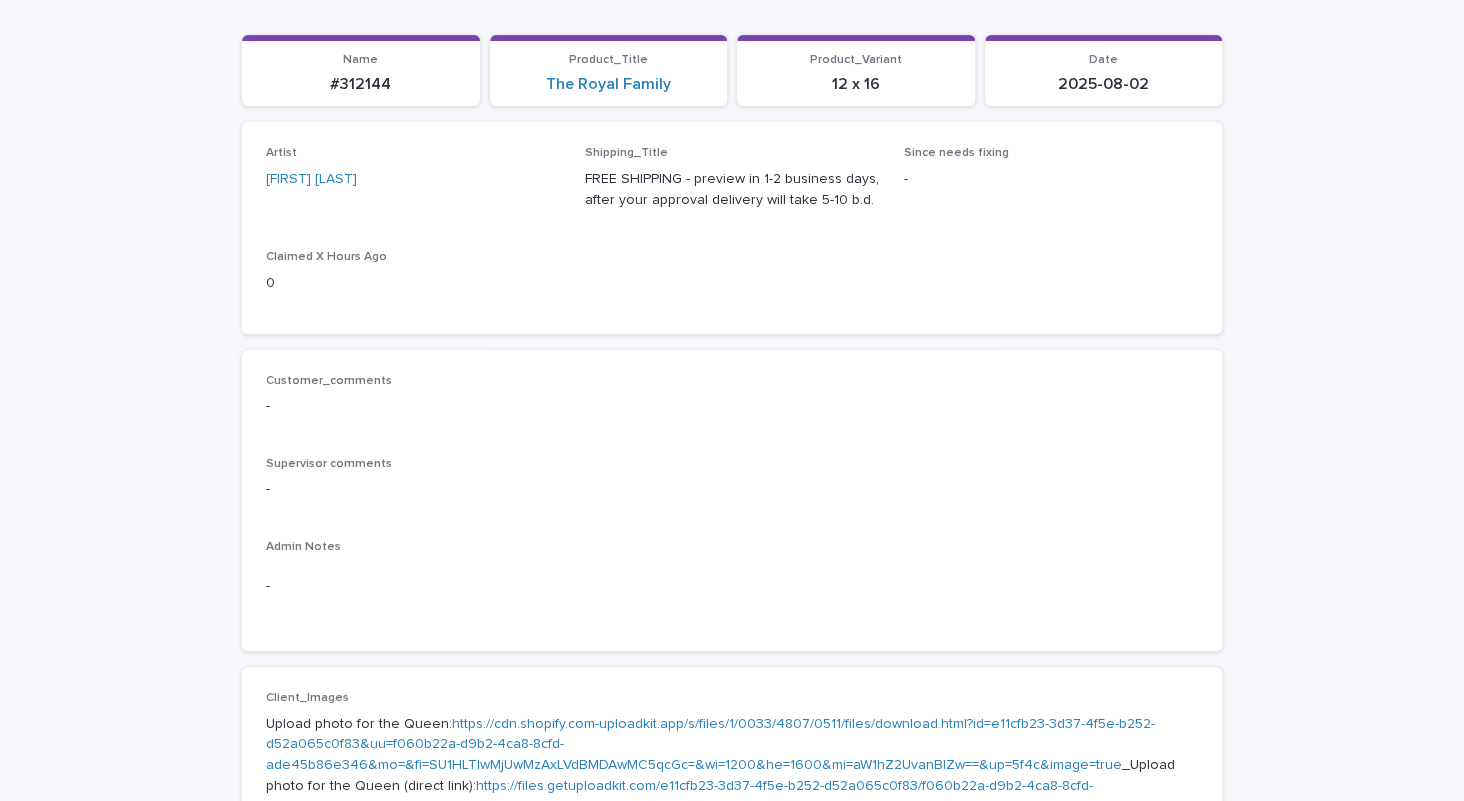 scroll, scrollTop: 0, scrollLeft: 0, axis: both 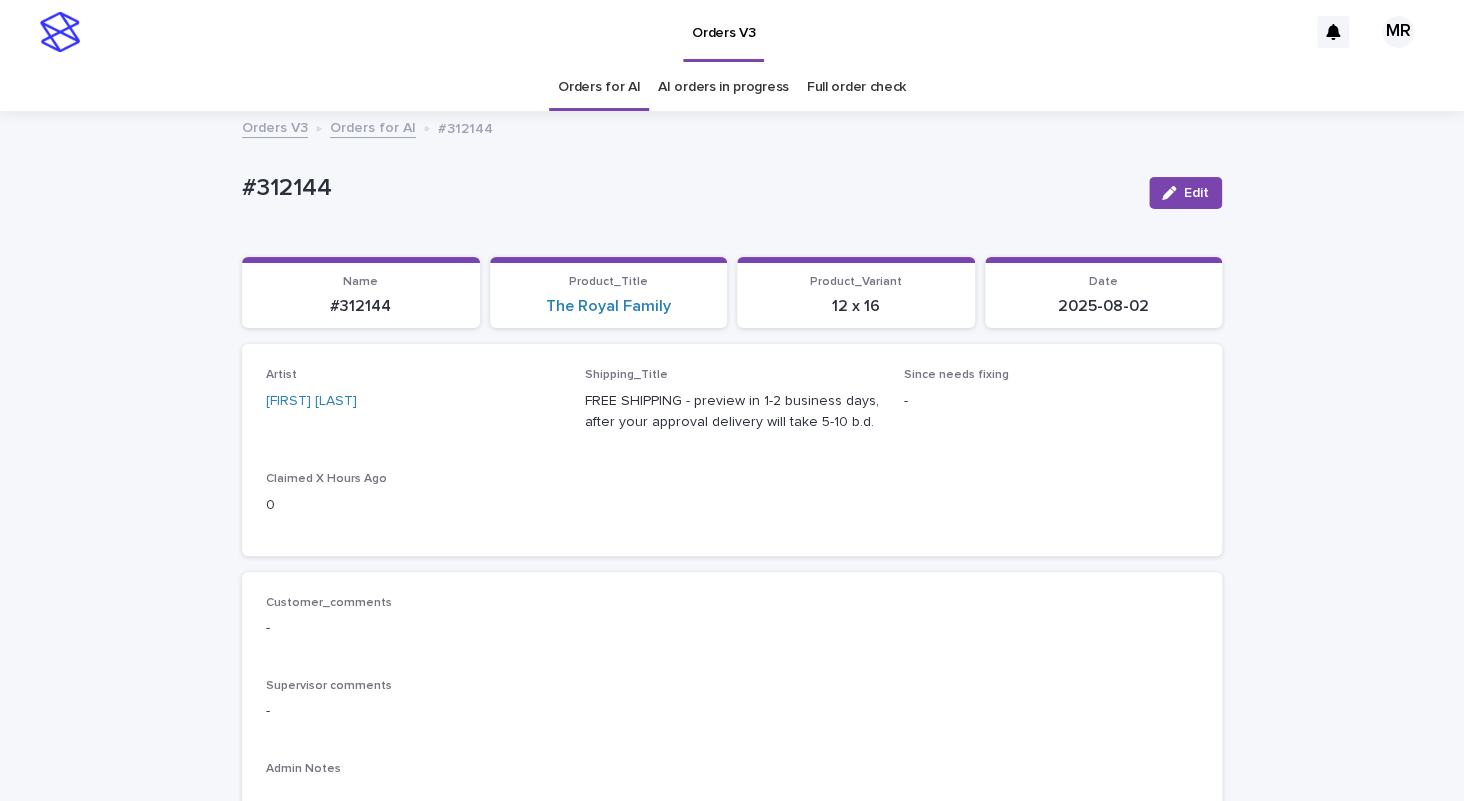 drag, startPoint x: 356, startPoint y: 173, endPoint x: 130, endPoint y: 195, distance: 227.06827 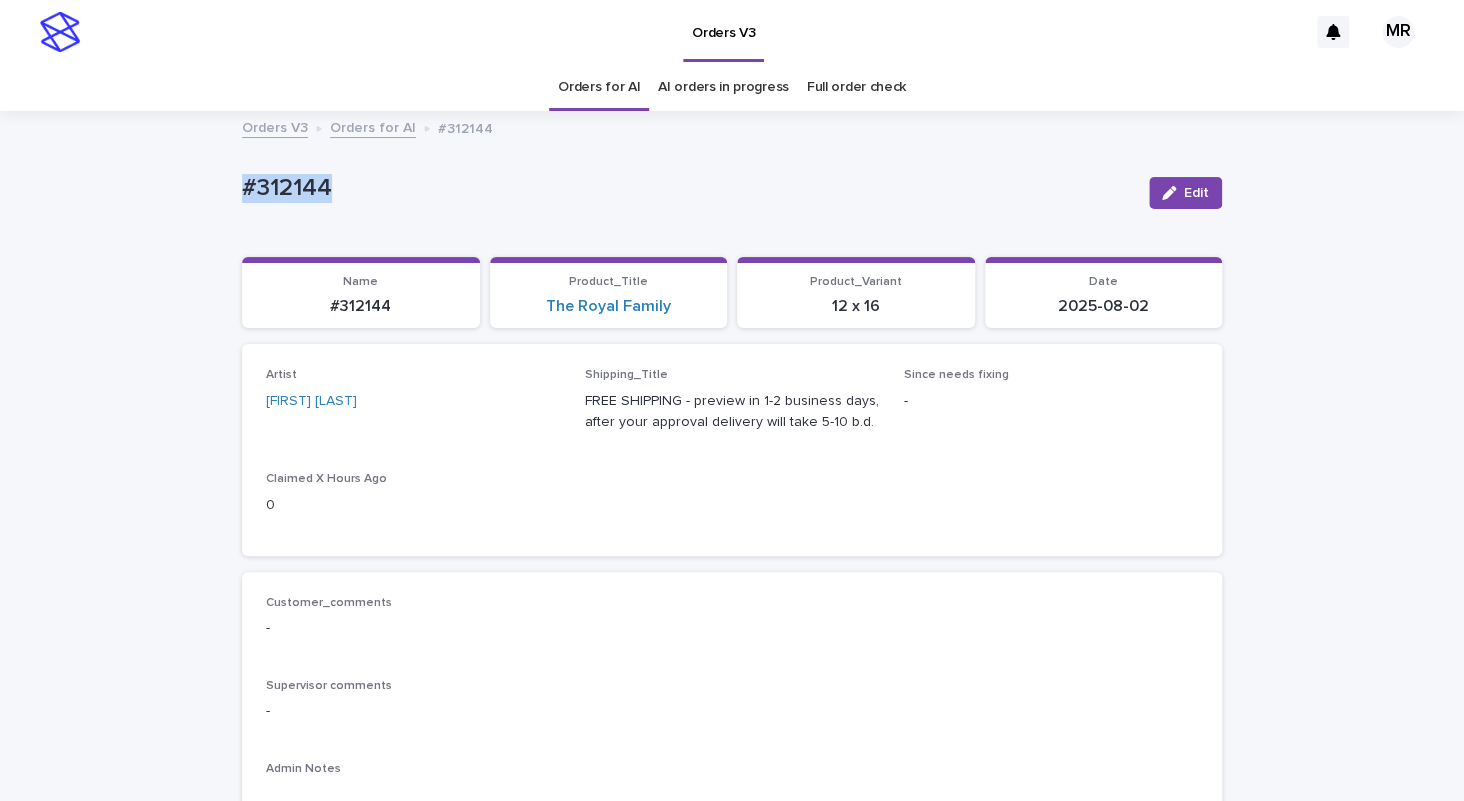 drag, startPoint x: 331, startPoint y: 184, endPoint x: 108, endPoint y: 190, distance: 223.0807 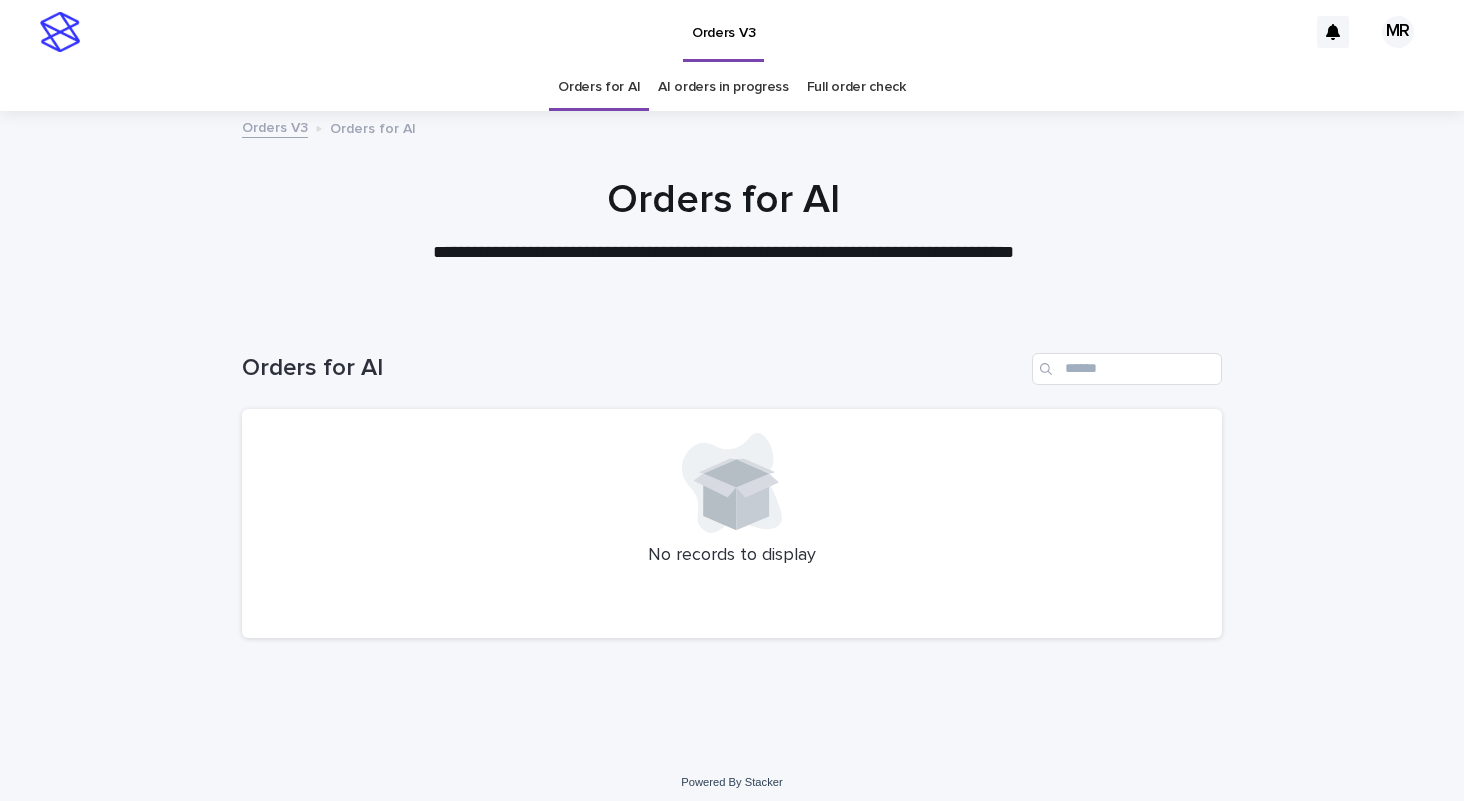 scroll, scrollTop: 0, scrollLeft: 0, axis: both 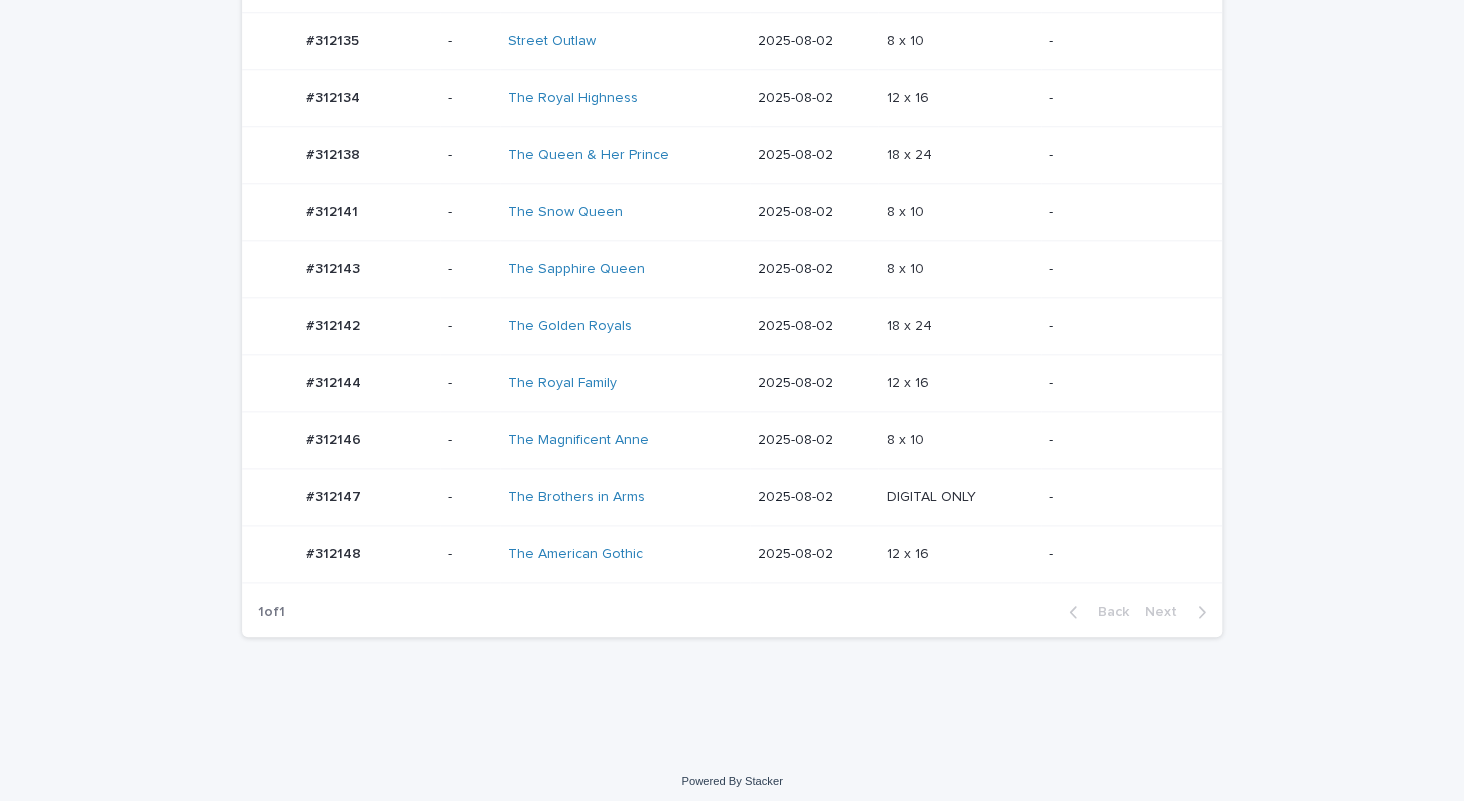 click on "The American Gothic" at bounding box center (625, 554) 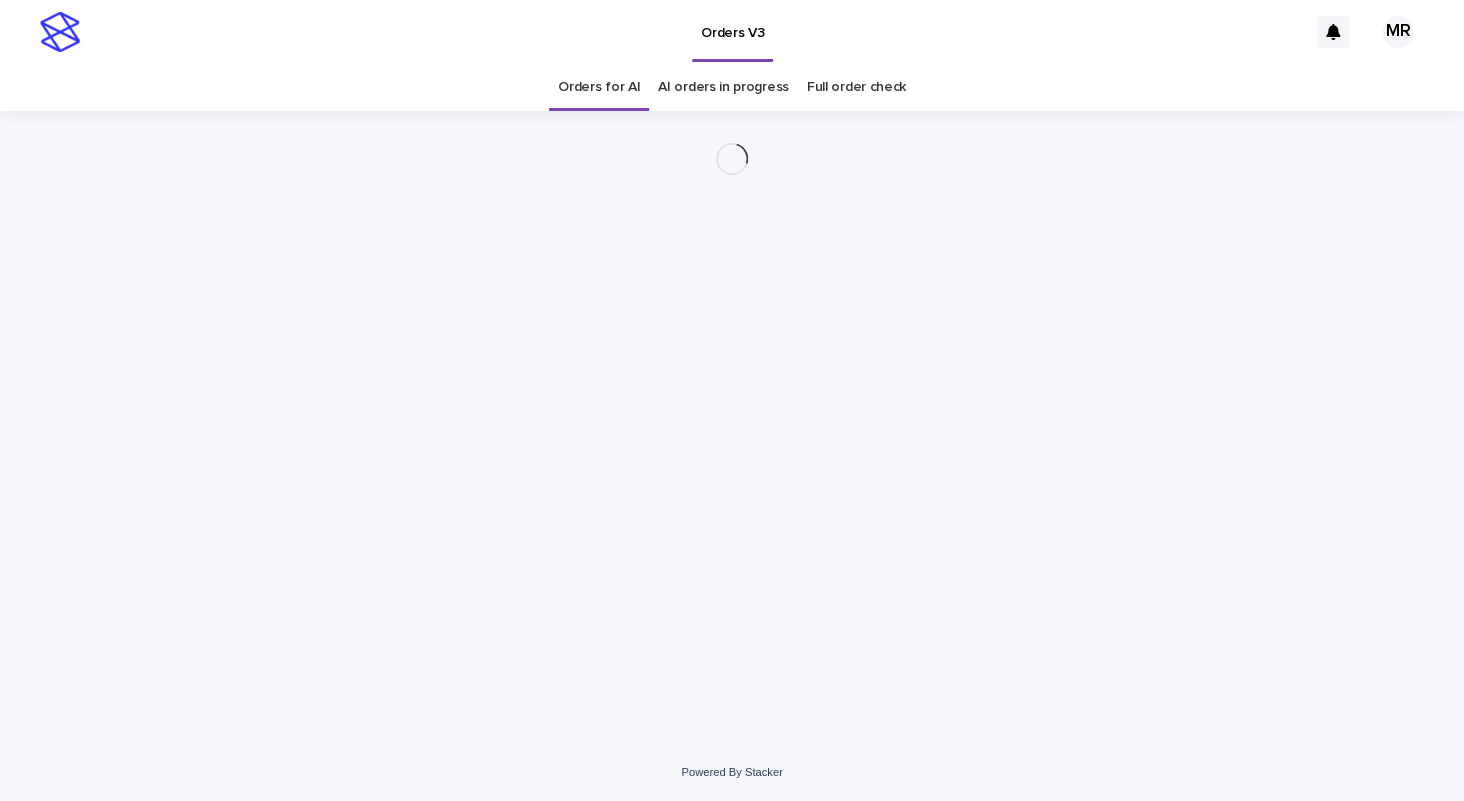 scroll, scrollTop: 0, scrollLeft: 0, axis: both 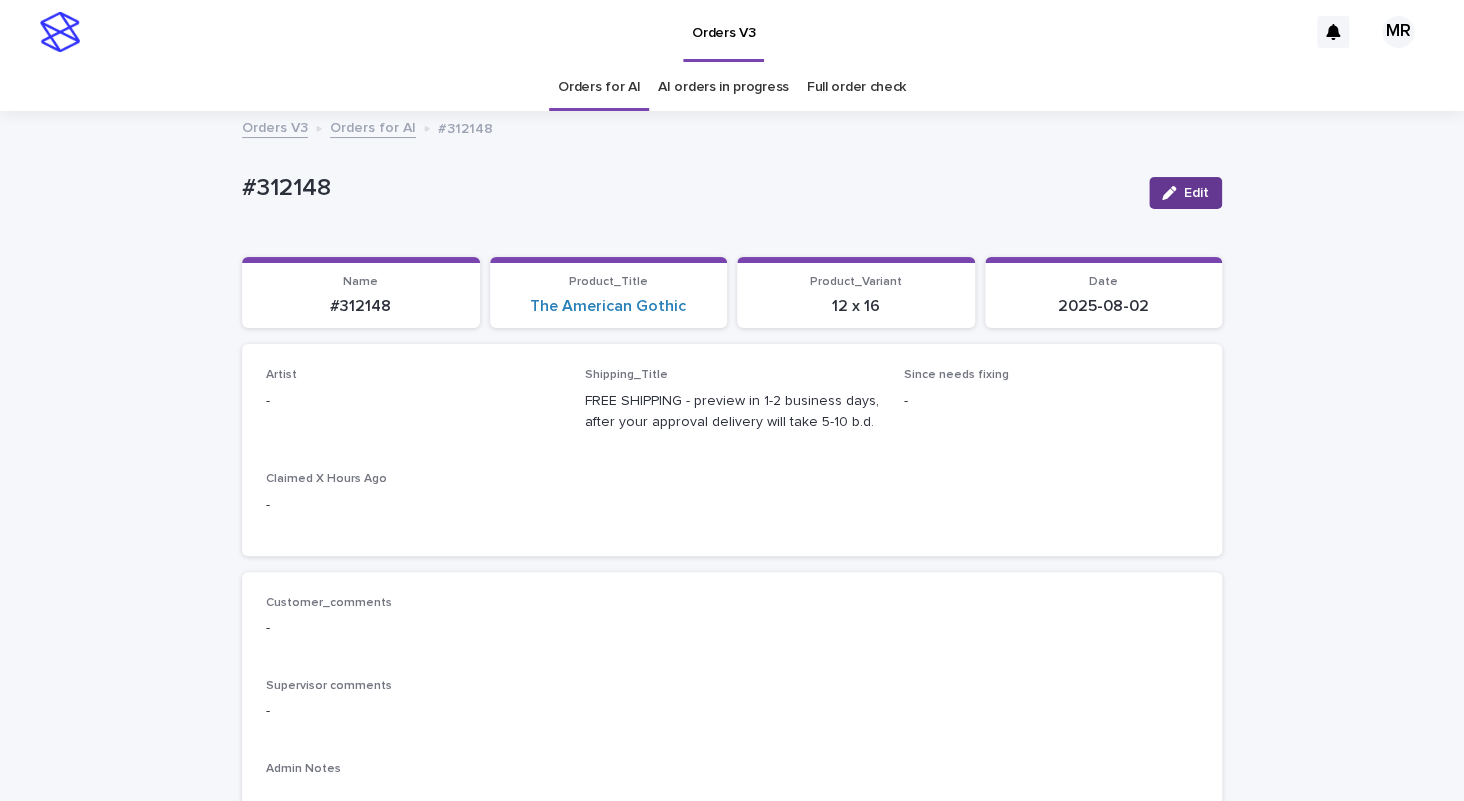 click on "Edit" at bounding box center (1196, 193) 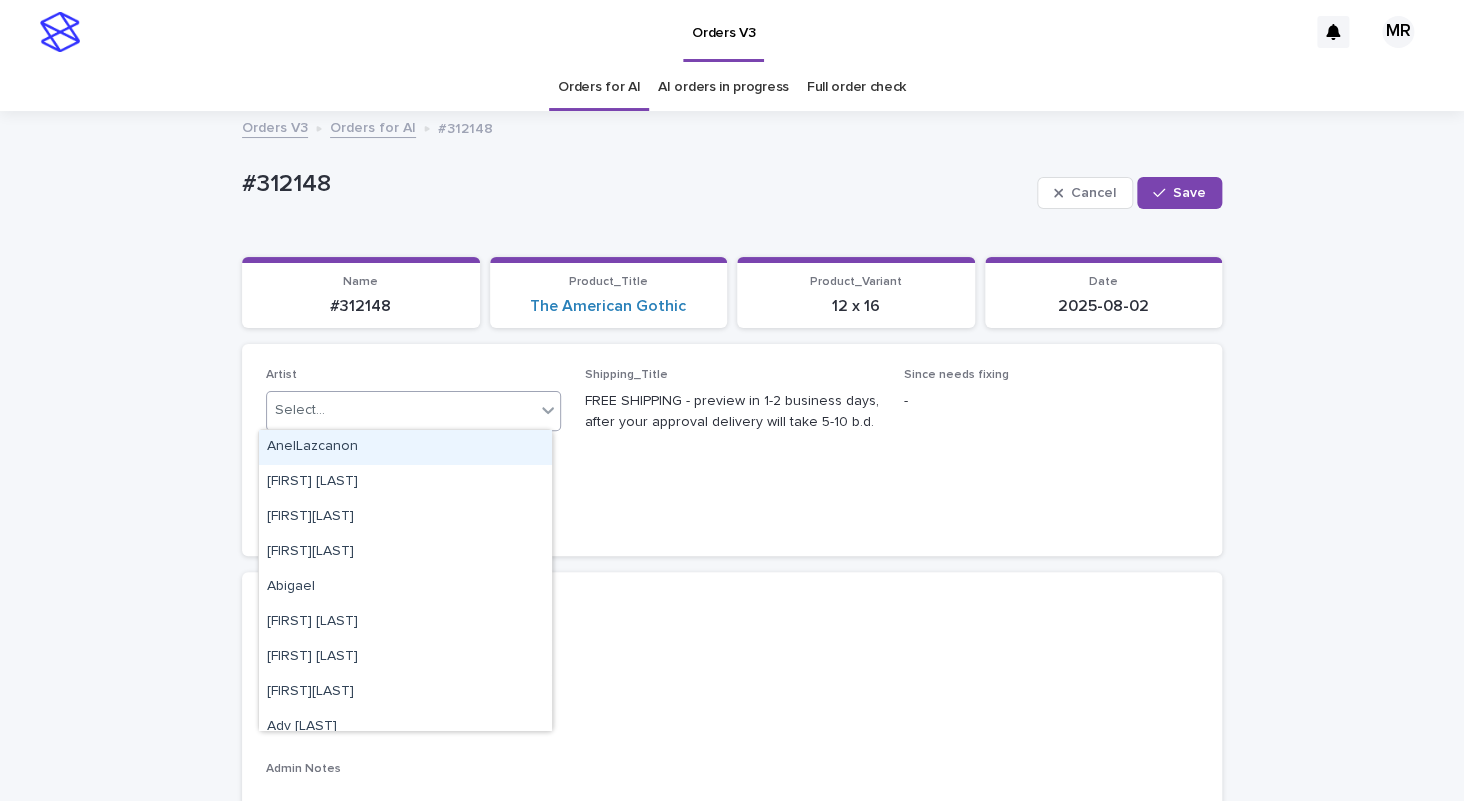 click on "Select..." at bounding box center [401, 410] 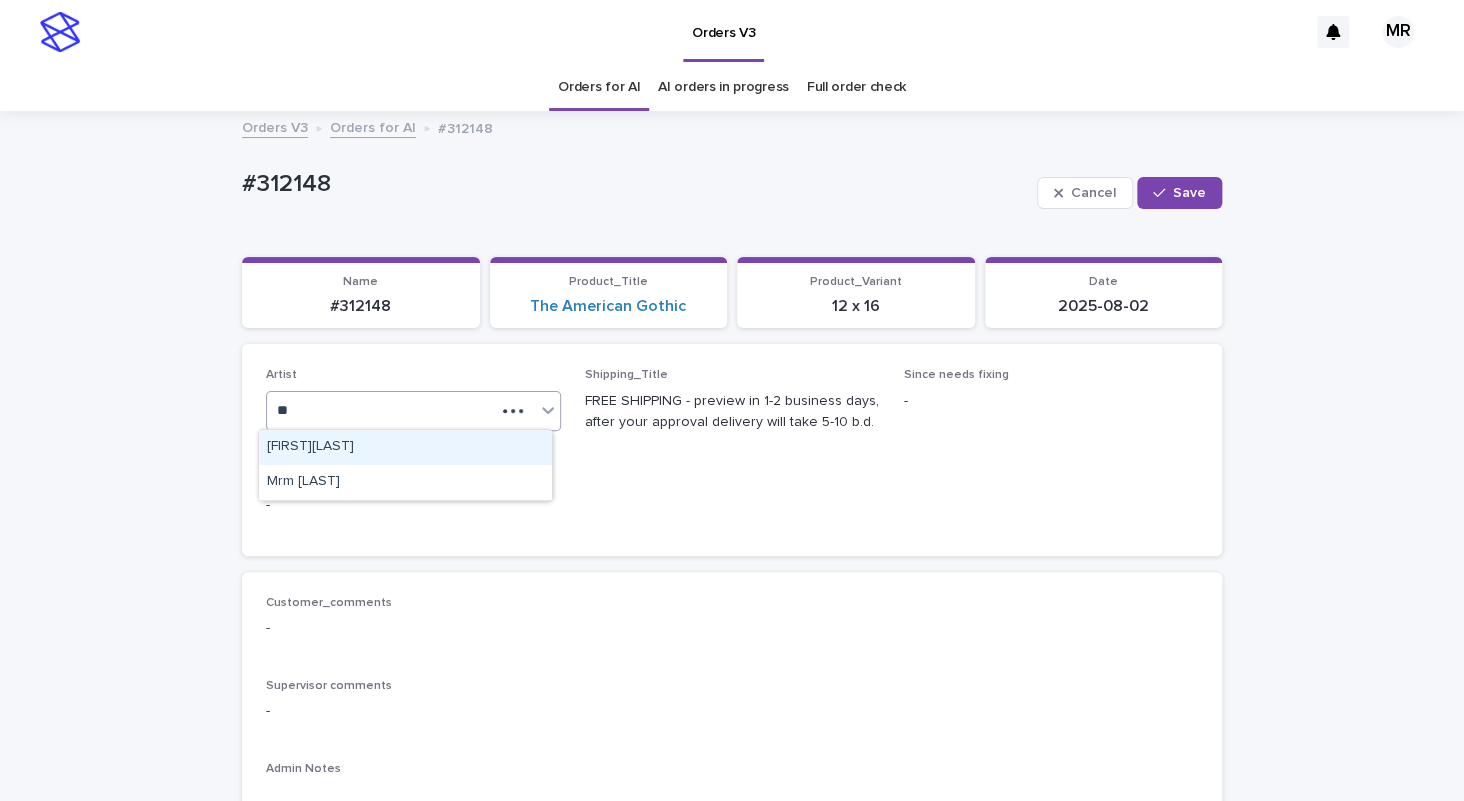 type on "***" 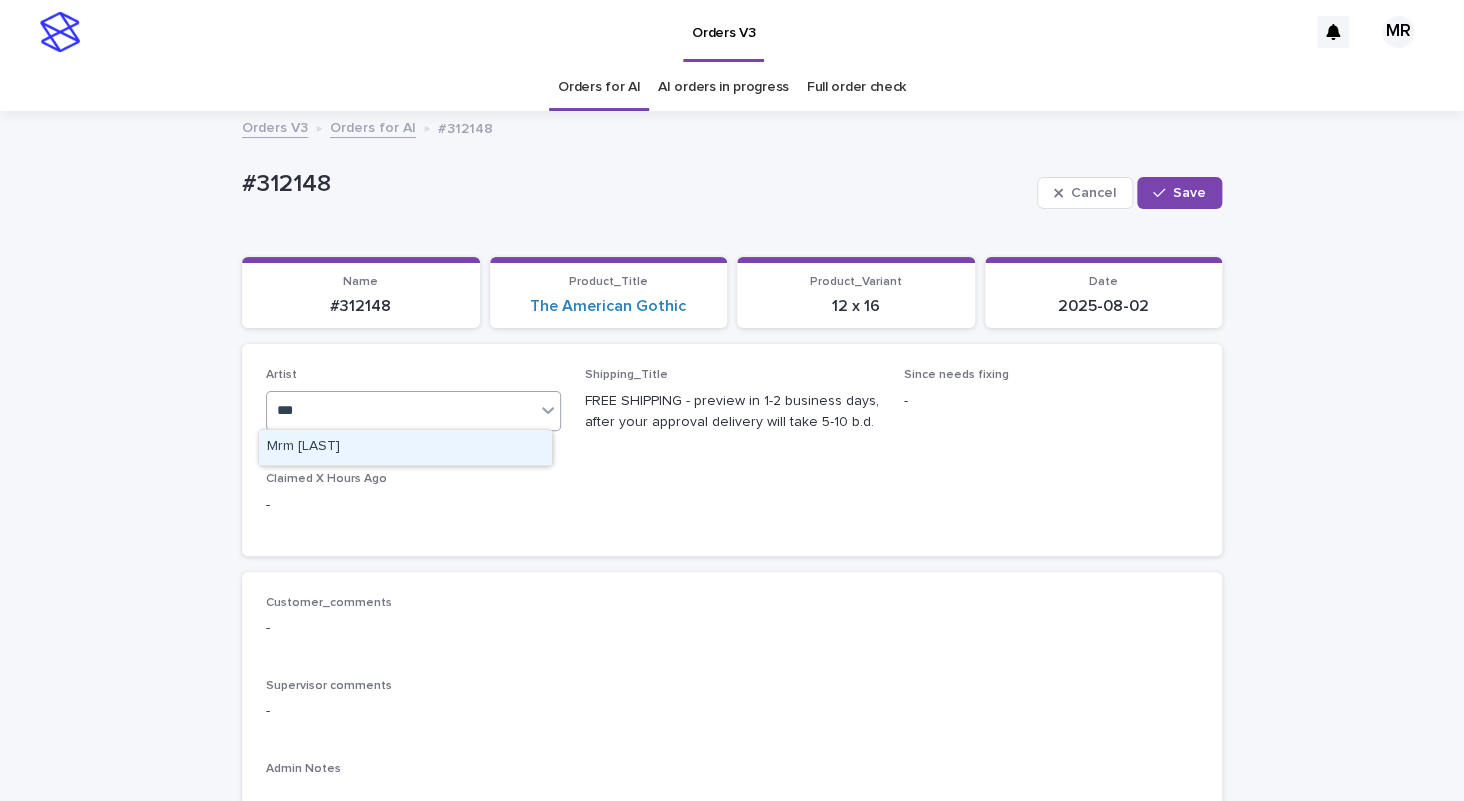 click on "Mrm [LAST]" at bounding box center [405, 447] 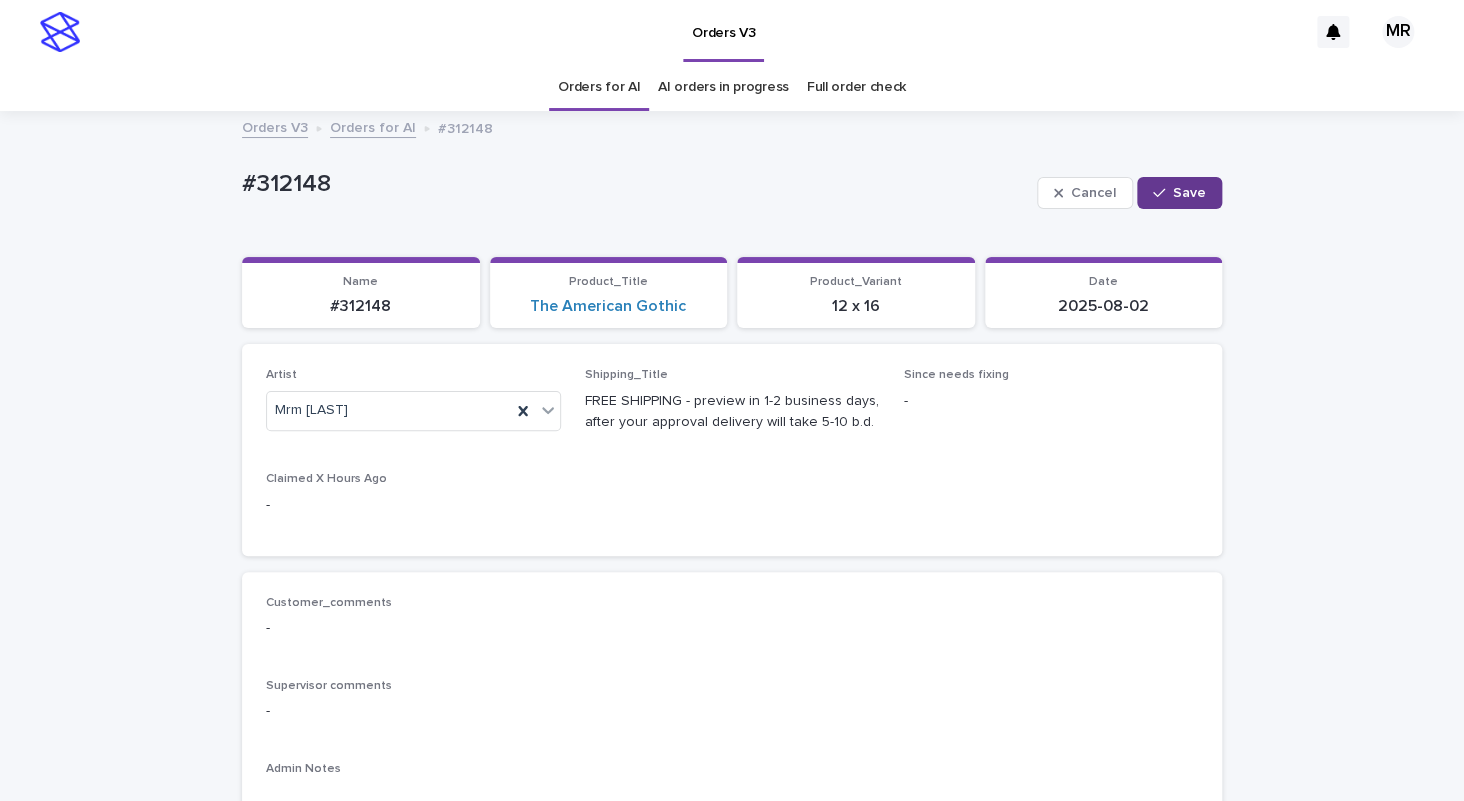 click on "Save" at bounding box center (1189, 193) 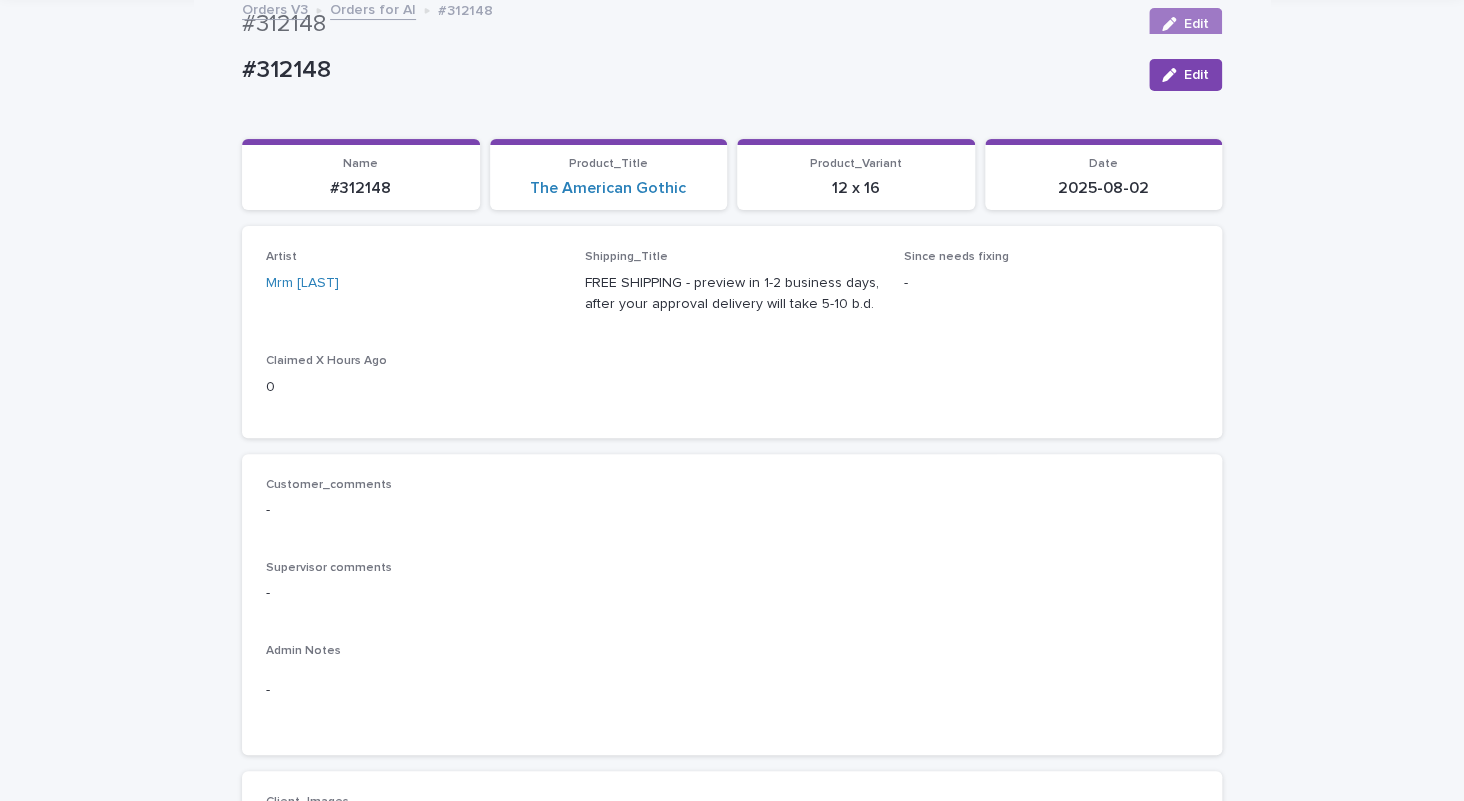 scroll, scrollTop: 0, scrollLeft: 0, axis: both 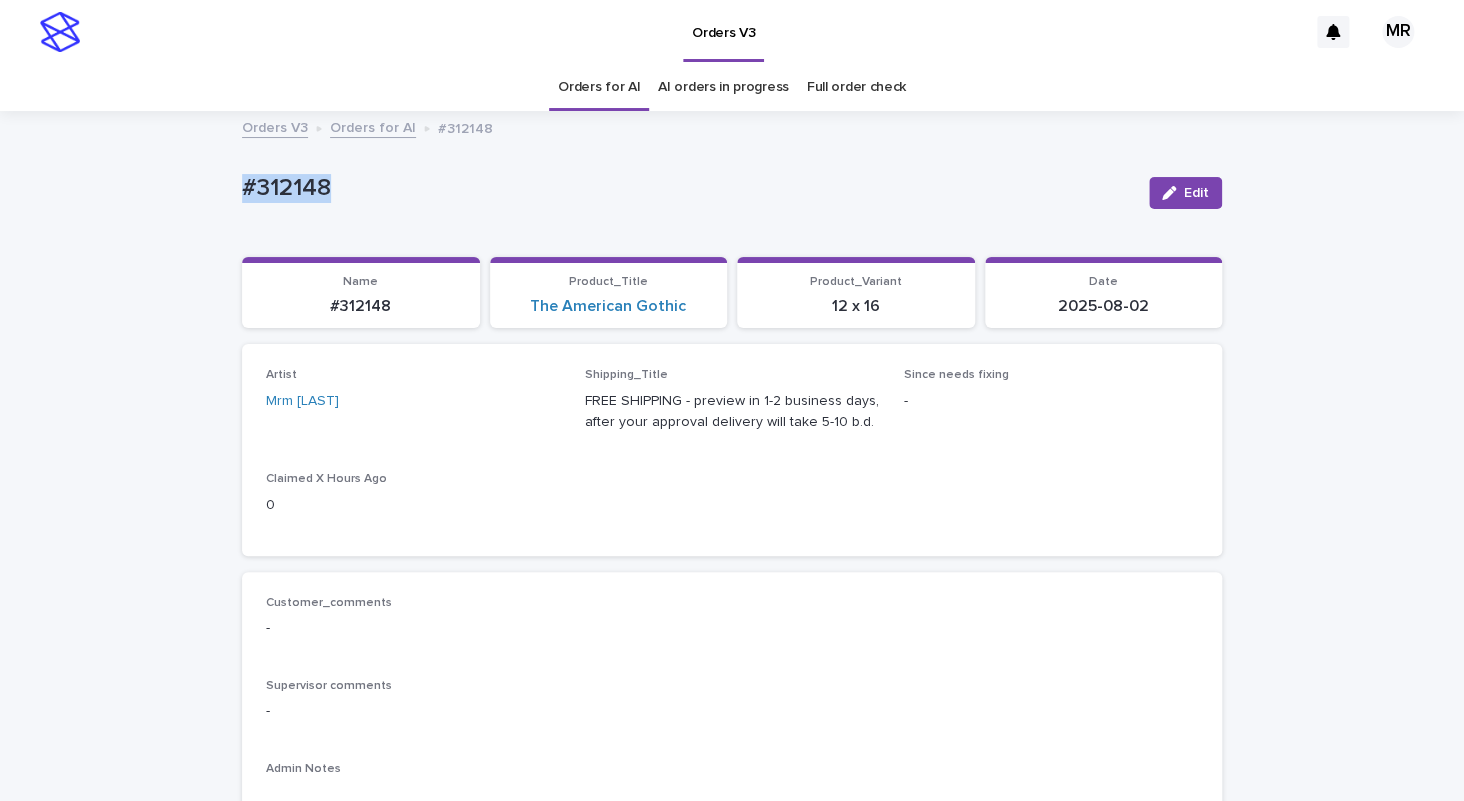 click on "#312148" at bounding box center [687, 186] 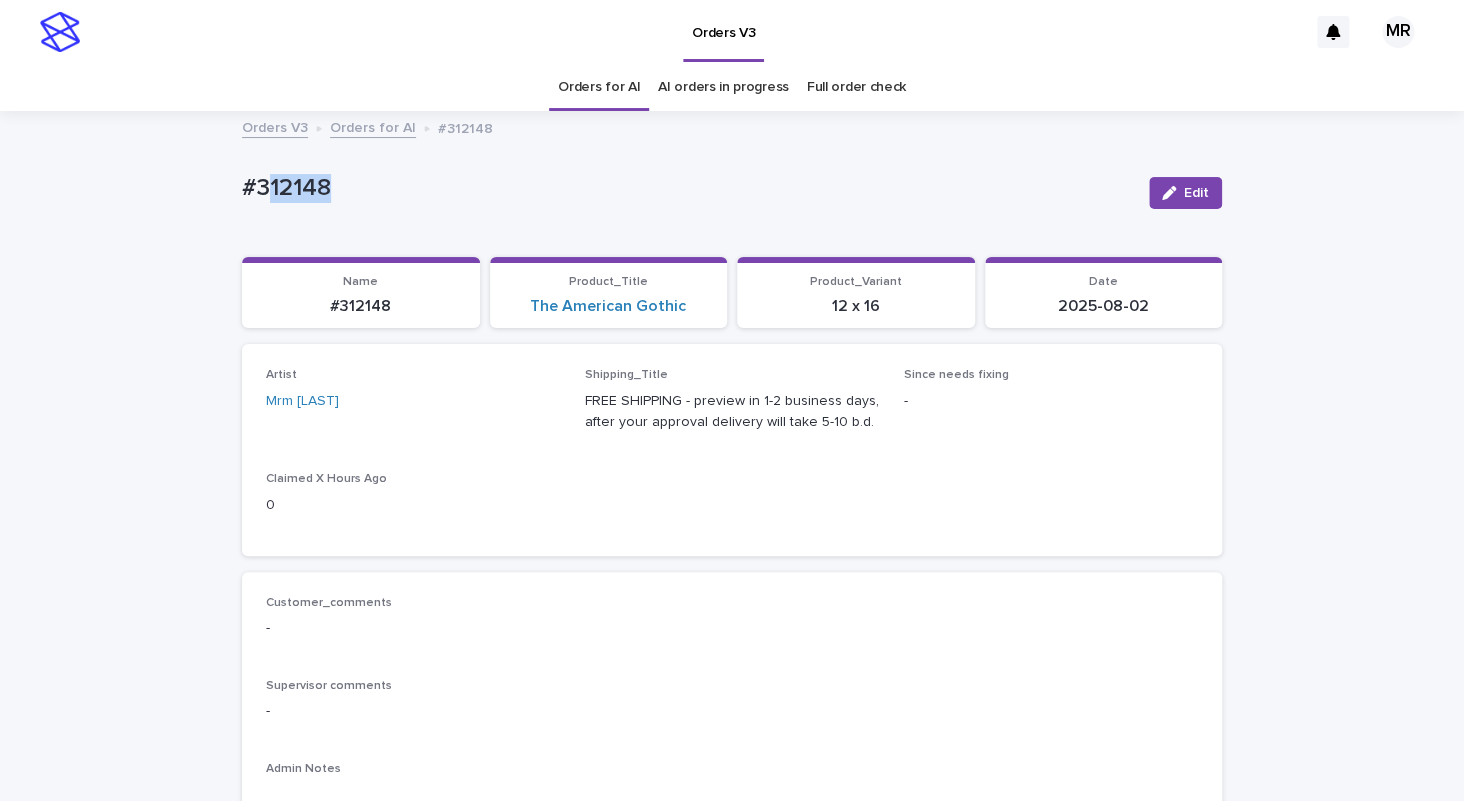 drag, startPoint x: 345, startPoint y: 193, endPoint x: 237, endPoint y: 184, distance: 108.37435 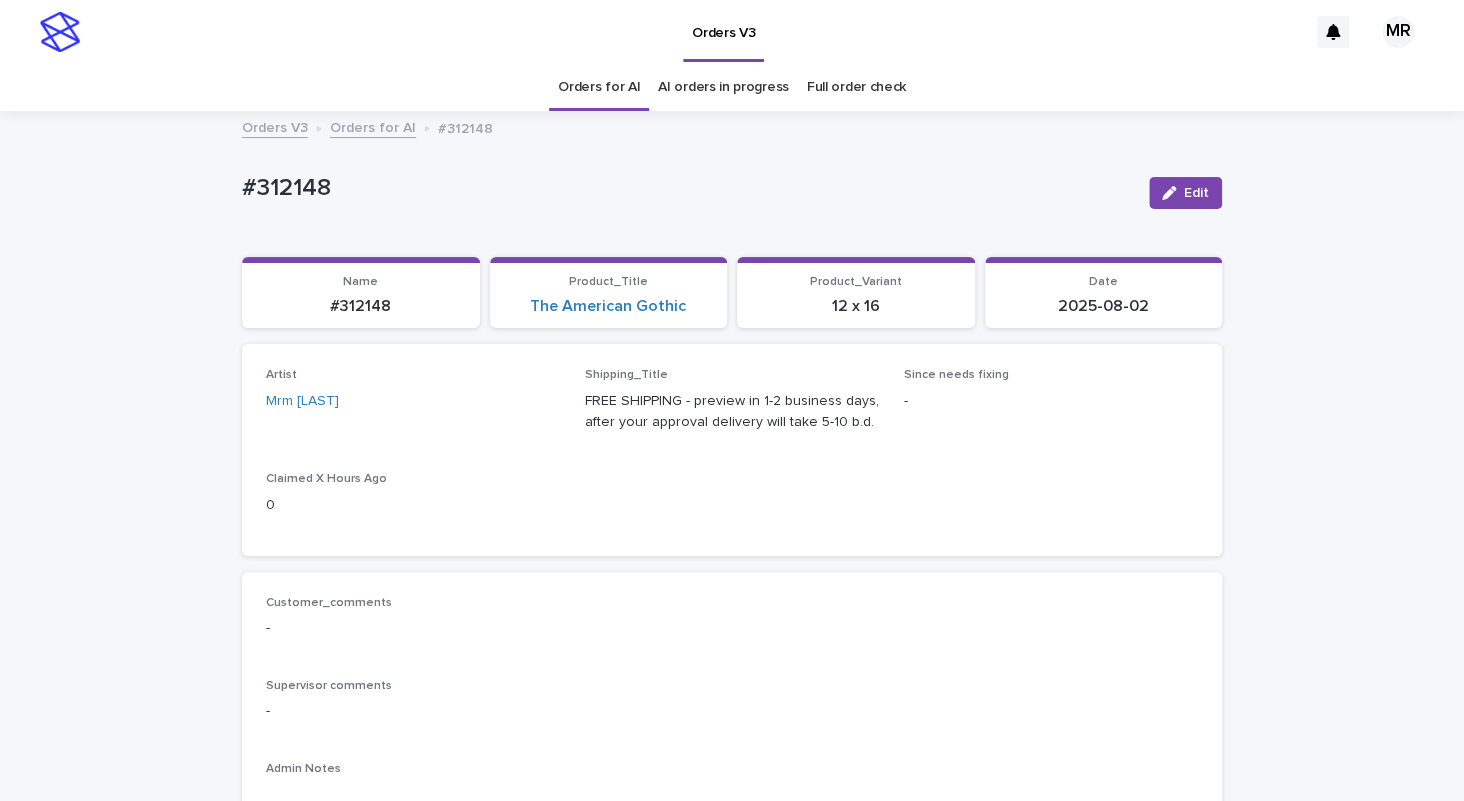 click on "#312148" at bounding box center [687, 188] 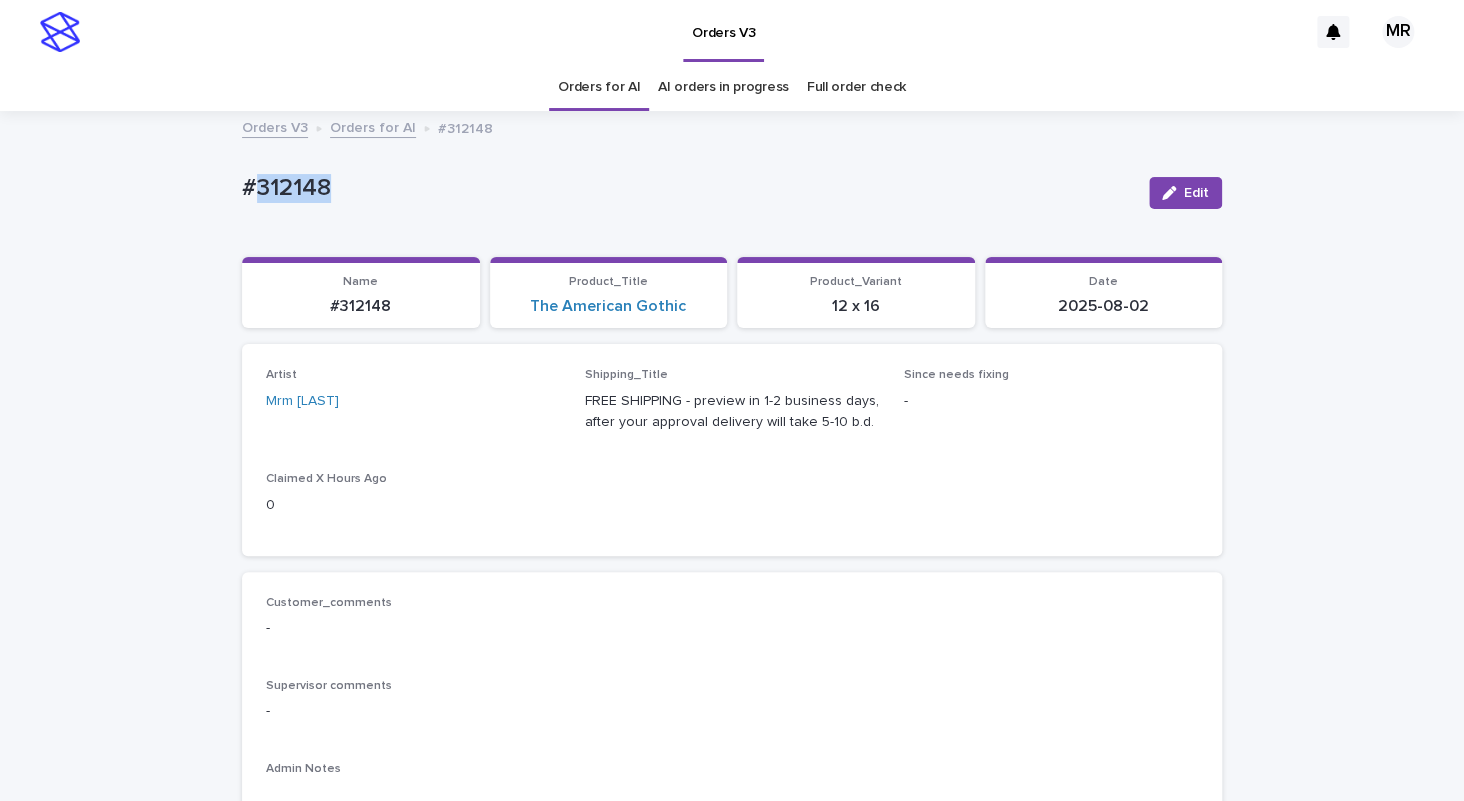 drag, startPoint x: 304, startPoint y: 196, endPoint x: 152, endPoint y: 181, distance: 152.73834 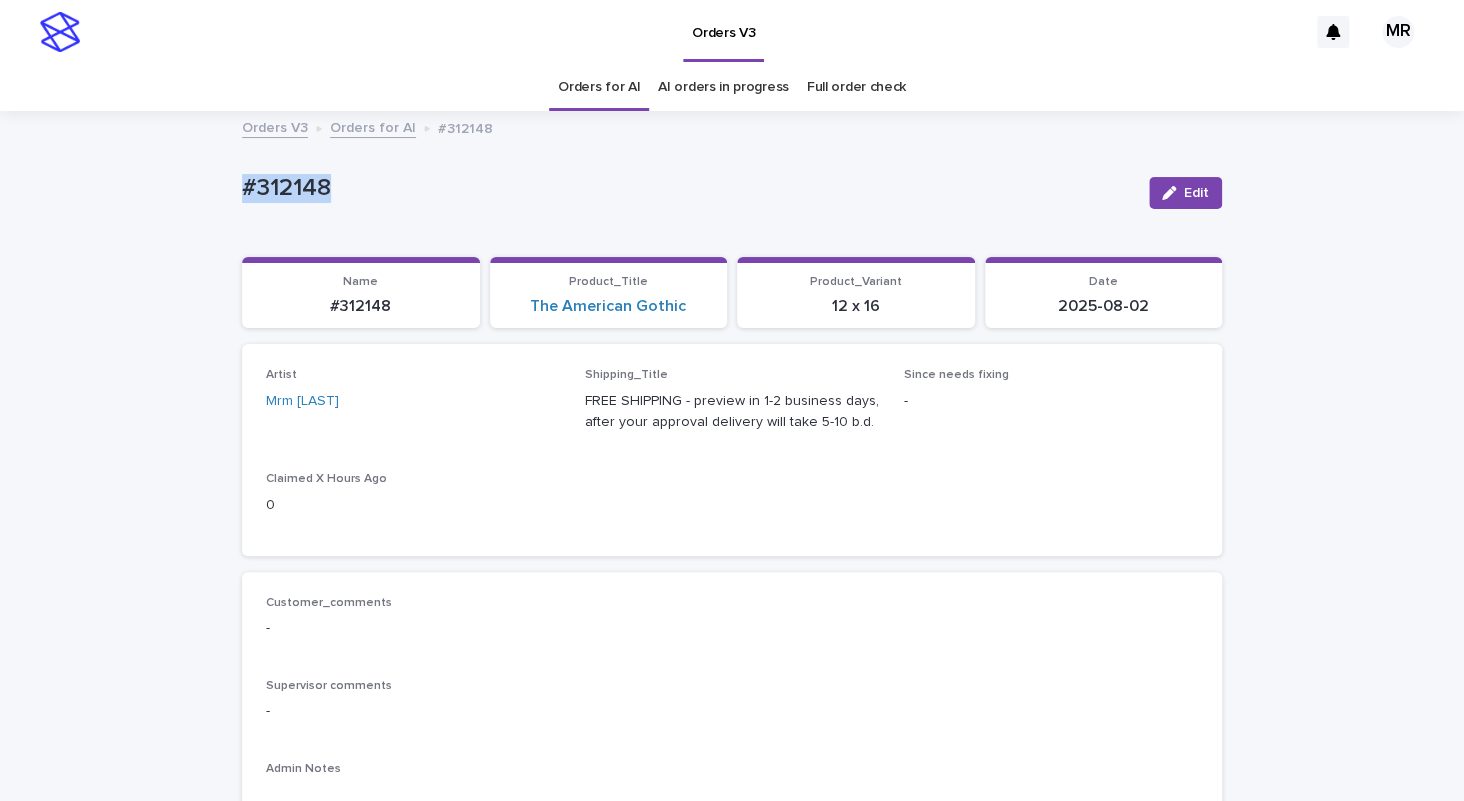 copy on "#312148" 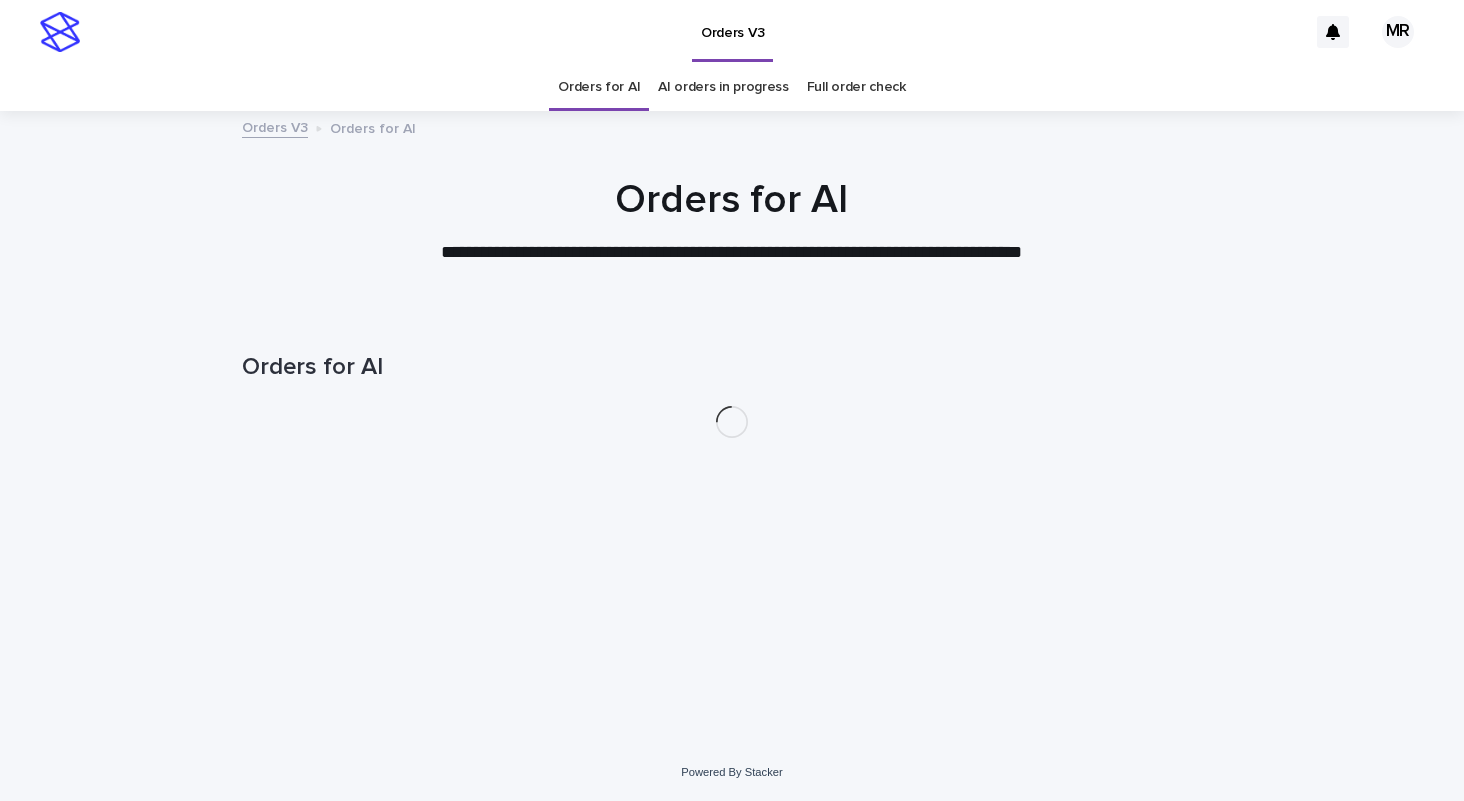 scroll, scrollTop: 0, scrollLeft: 0, axis: both 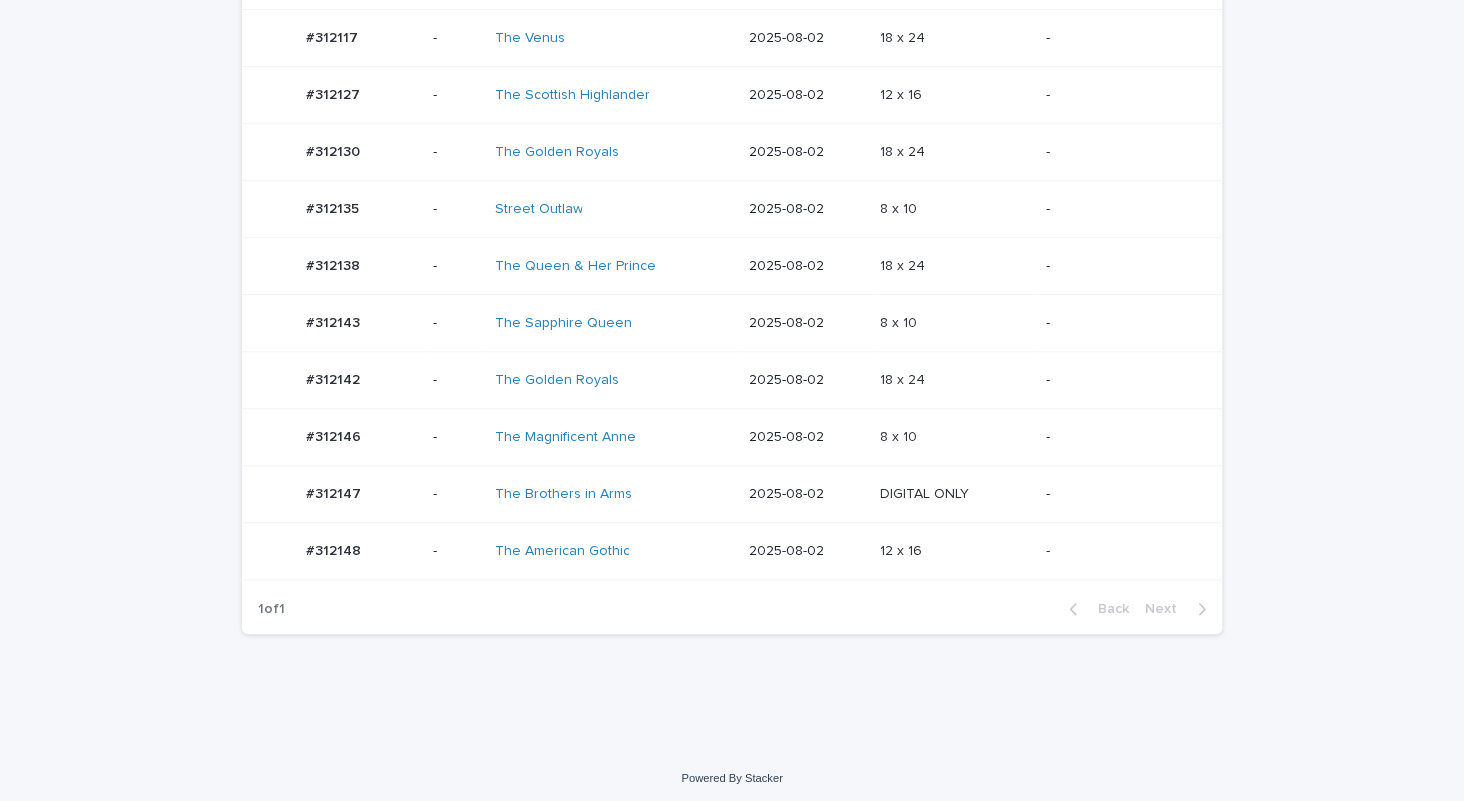 click on "The Queen & Her Prince" at bounding box center (613, 266) 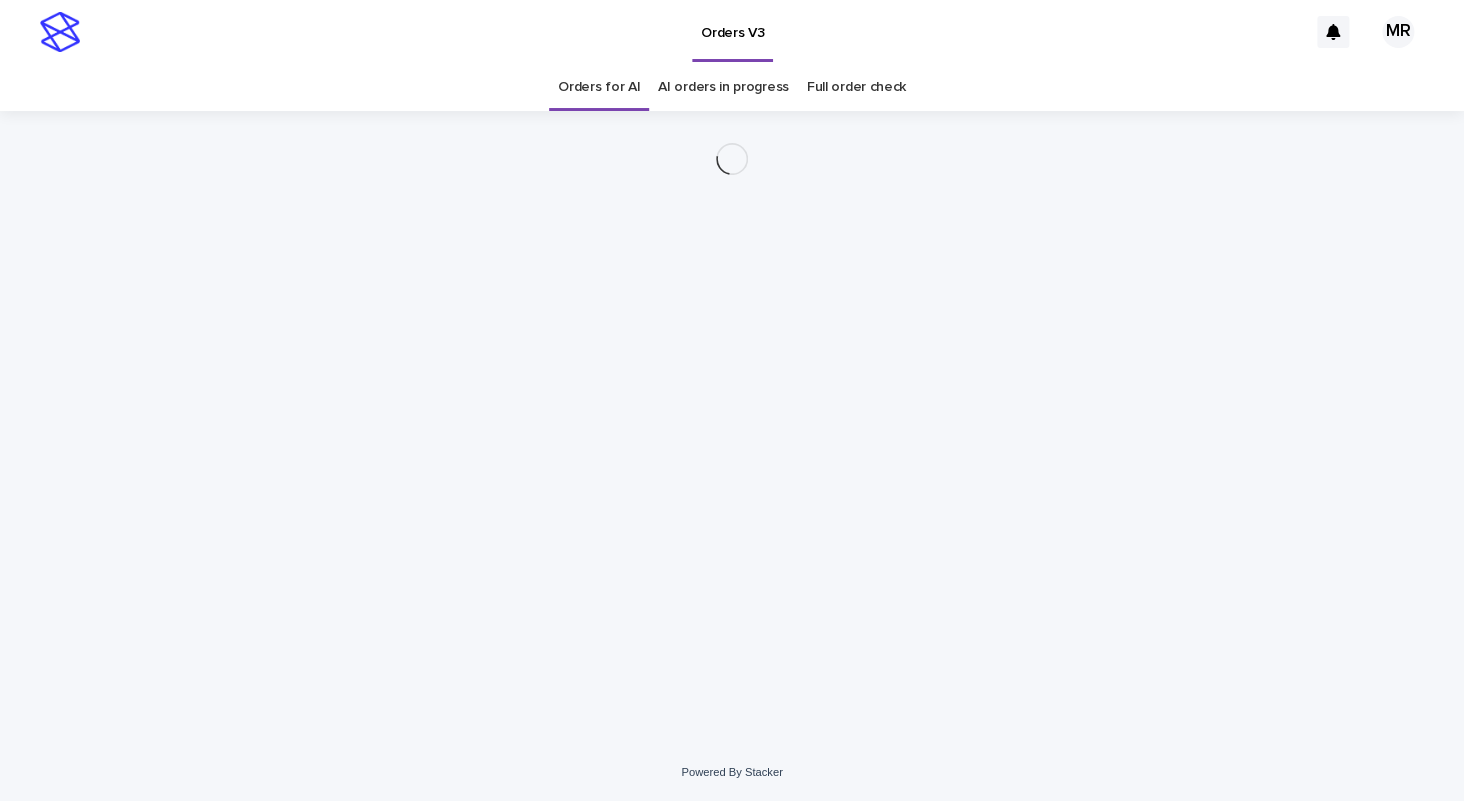 scroll, scrollTop: 0, scrollLeft: 0, axis: both 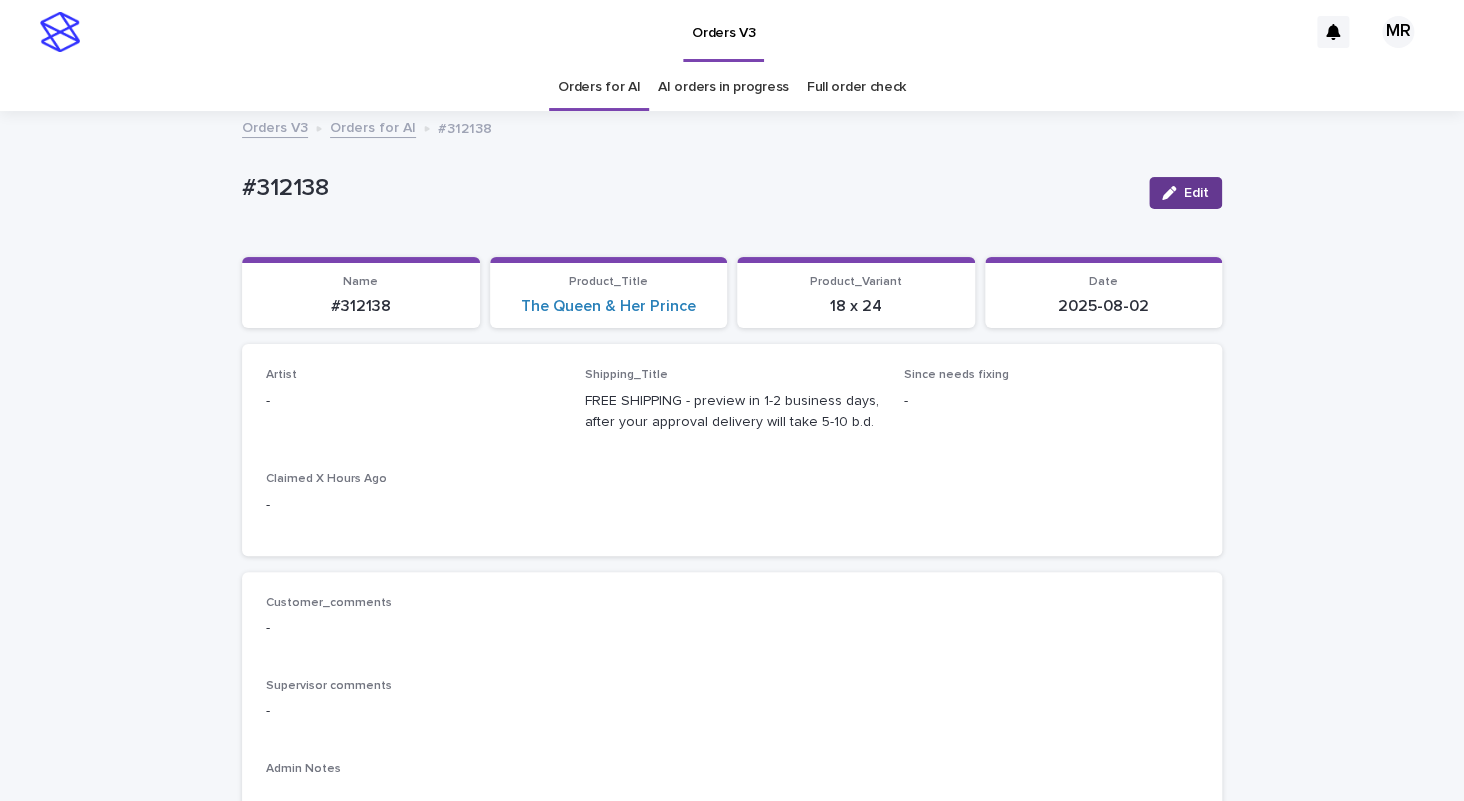 click 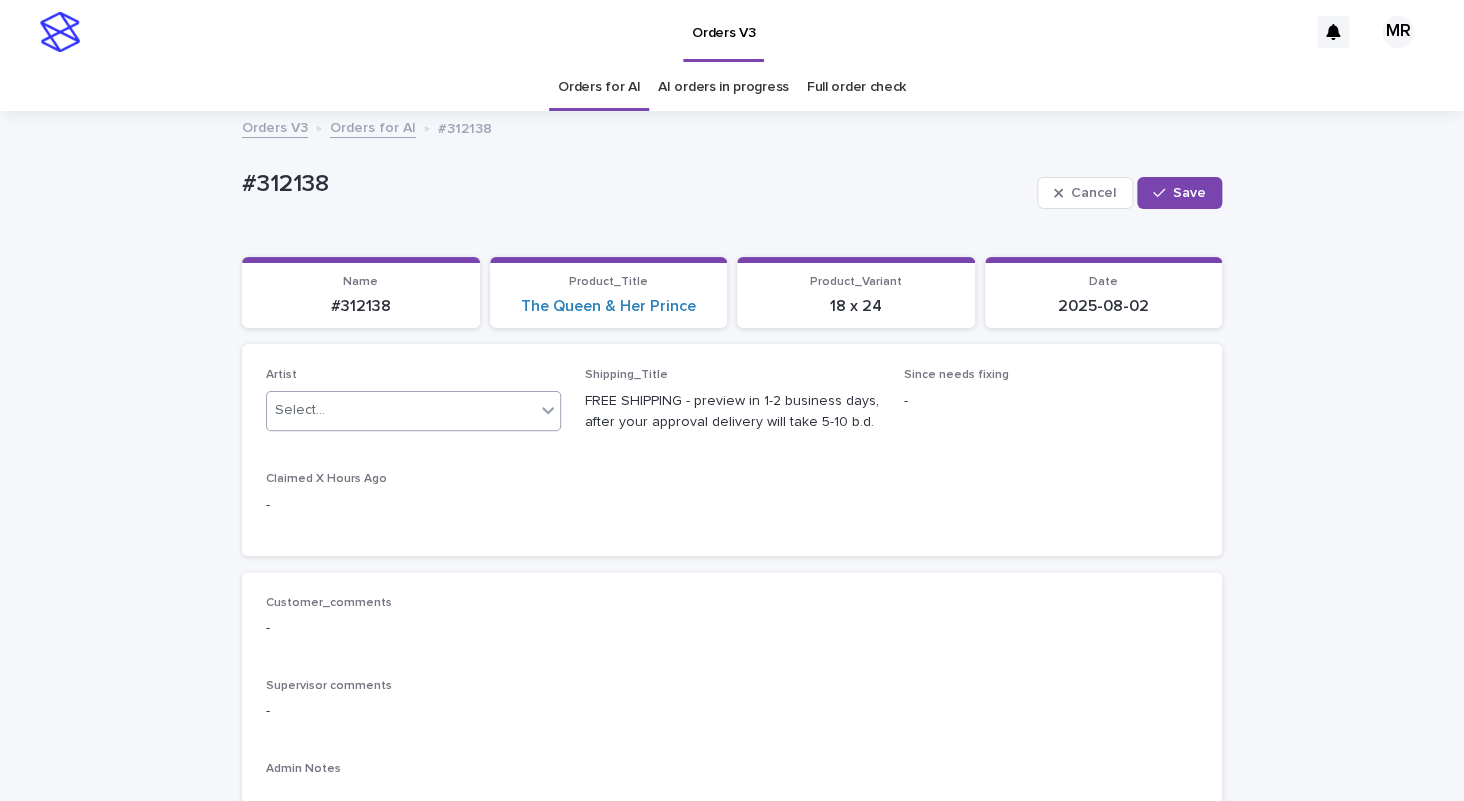 click on "Select..." at bounding box center (401, 410) 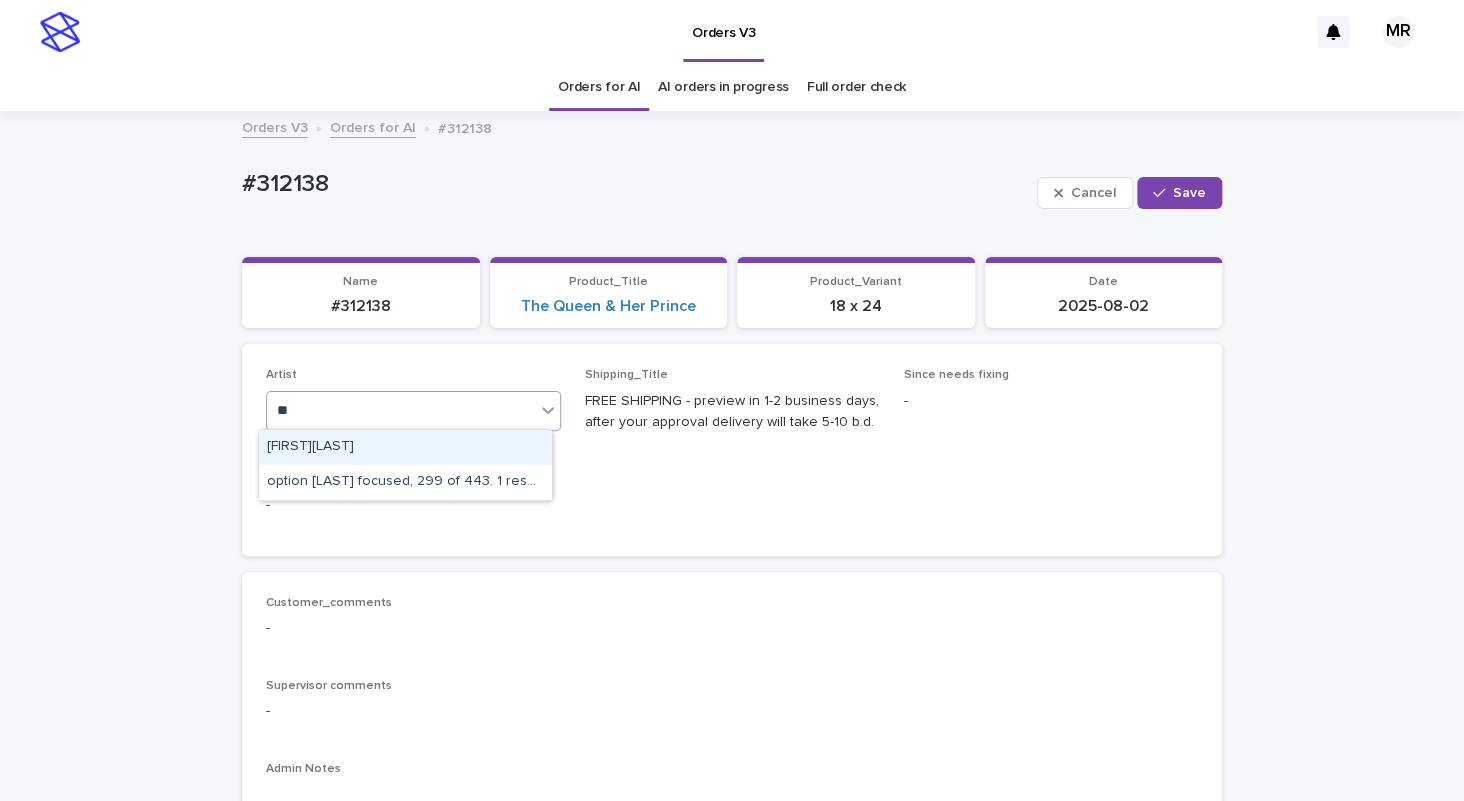 type on "***" 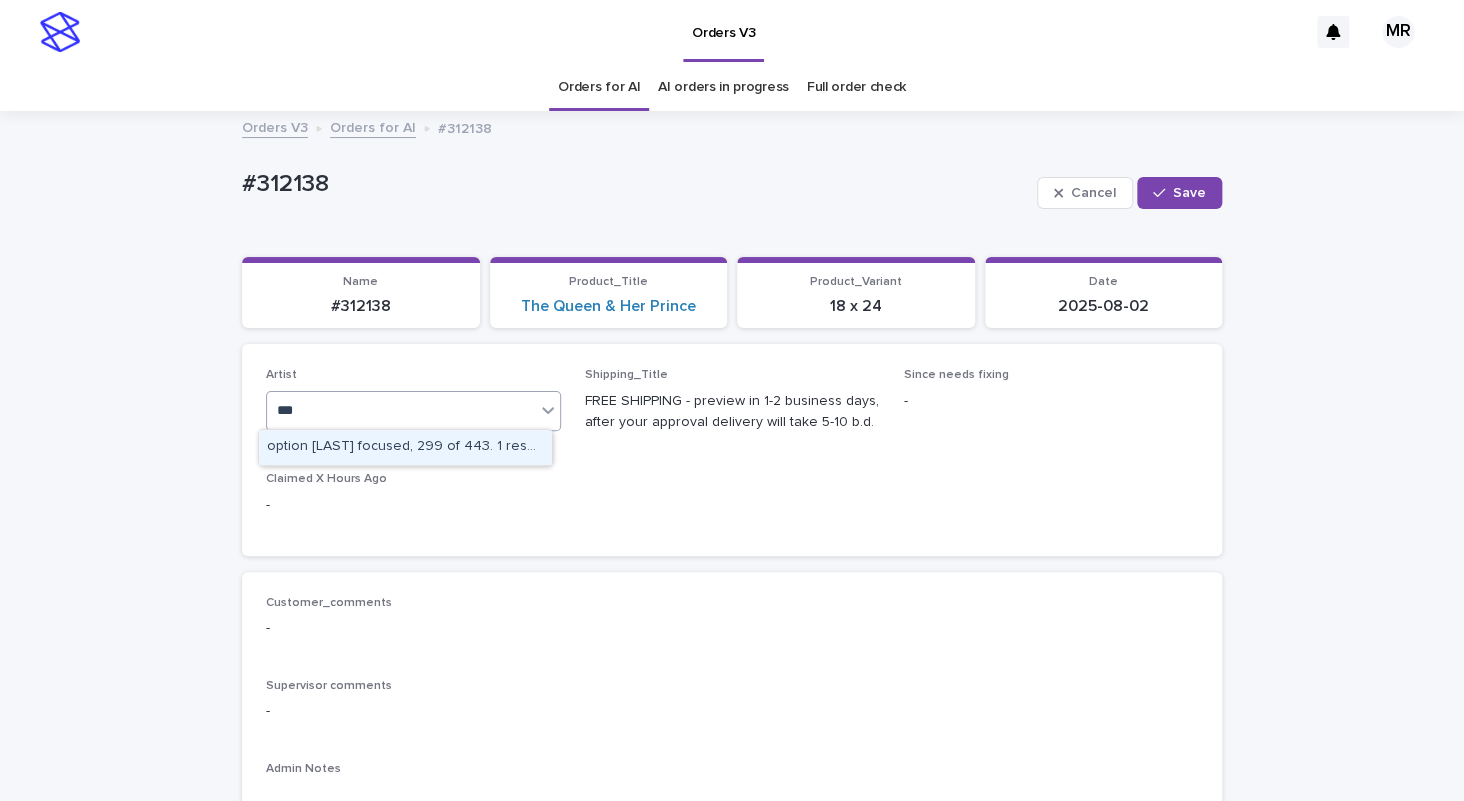 click on "Mrm [LAST]" at bounding box center (405, 447) 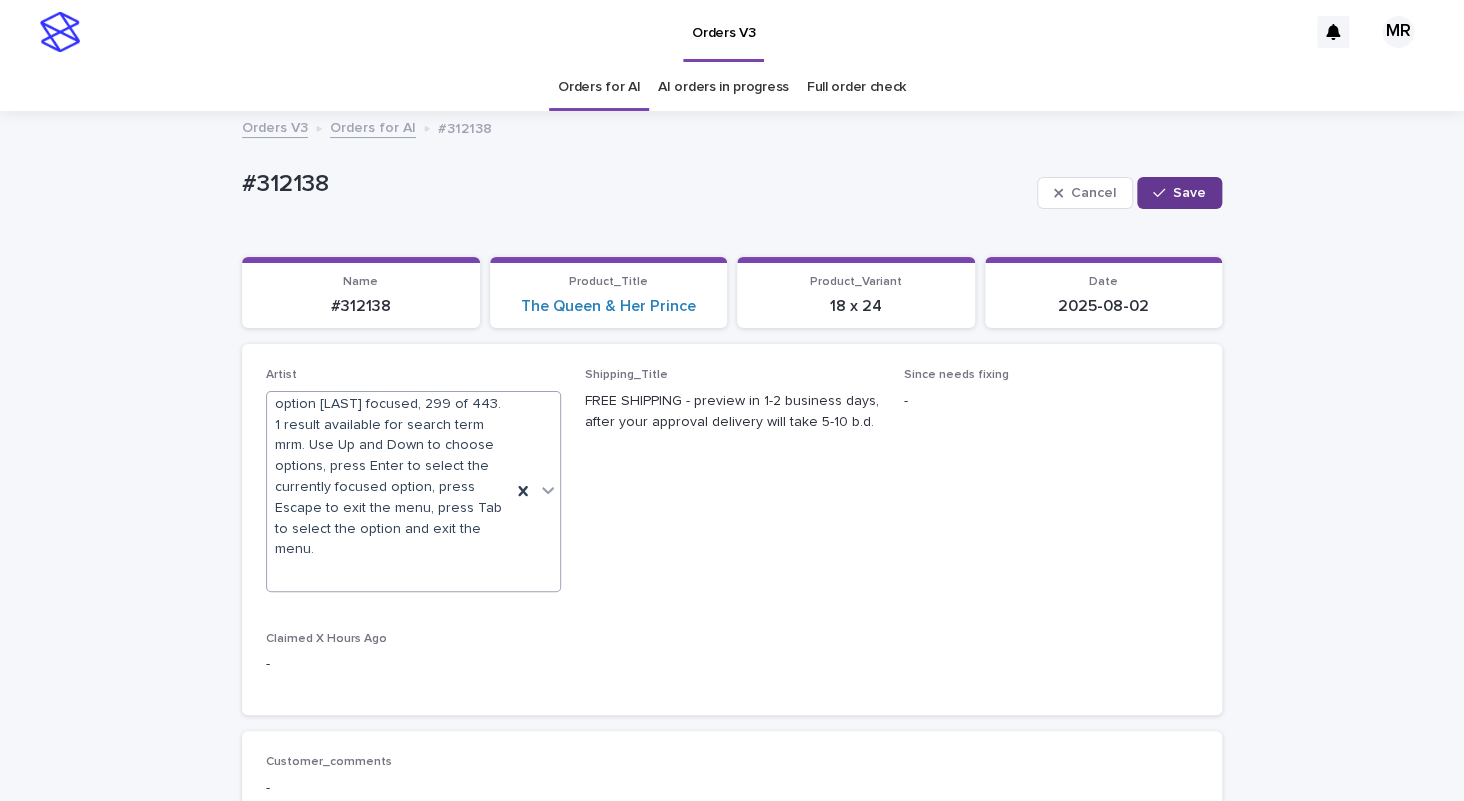 click on "Save" at bounding box center [1189, 193] 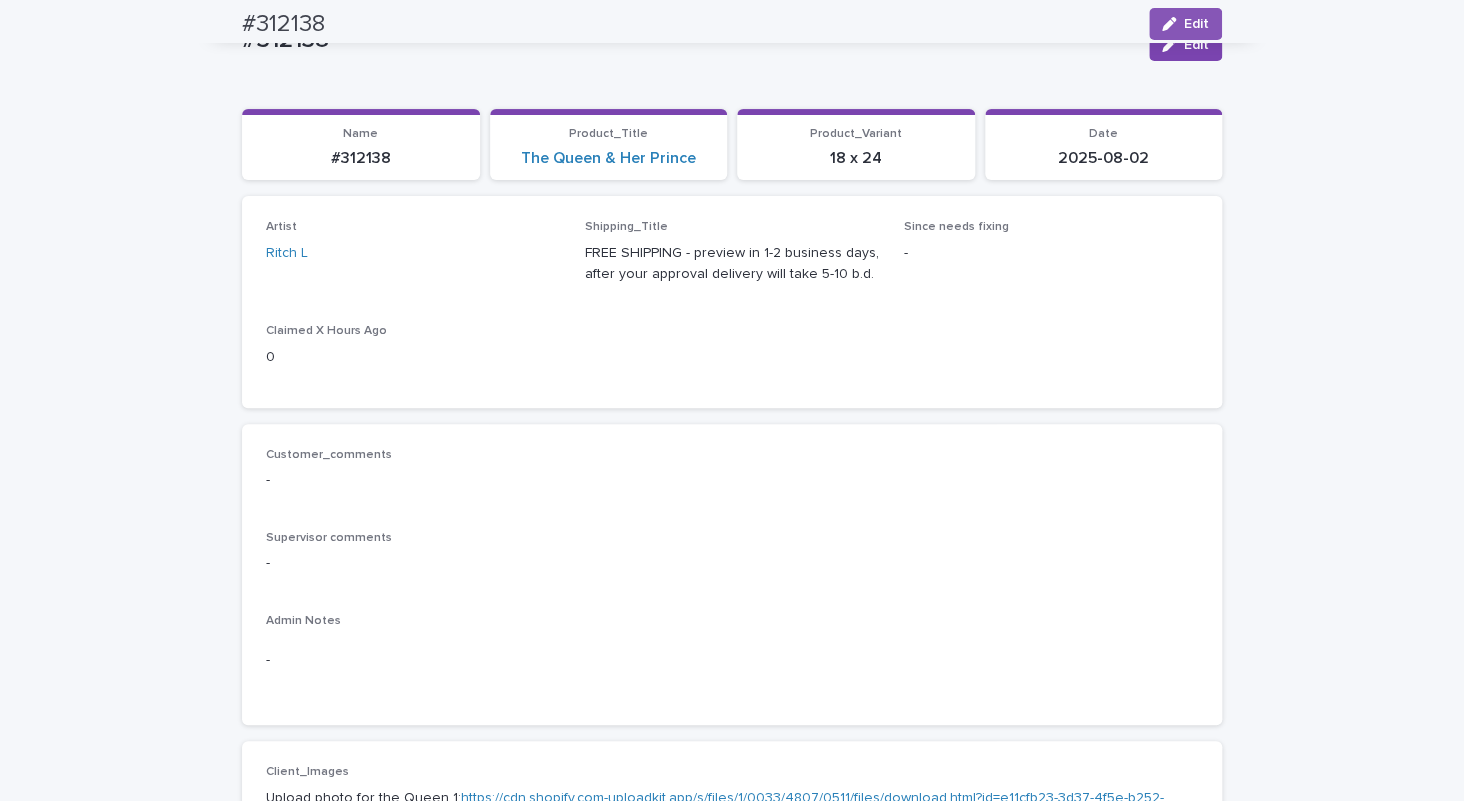 scroll, scrollTop: 0, scrollLeft: 0, axis: both 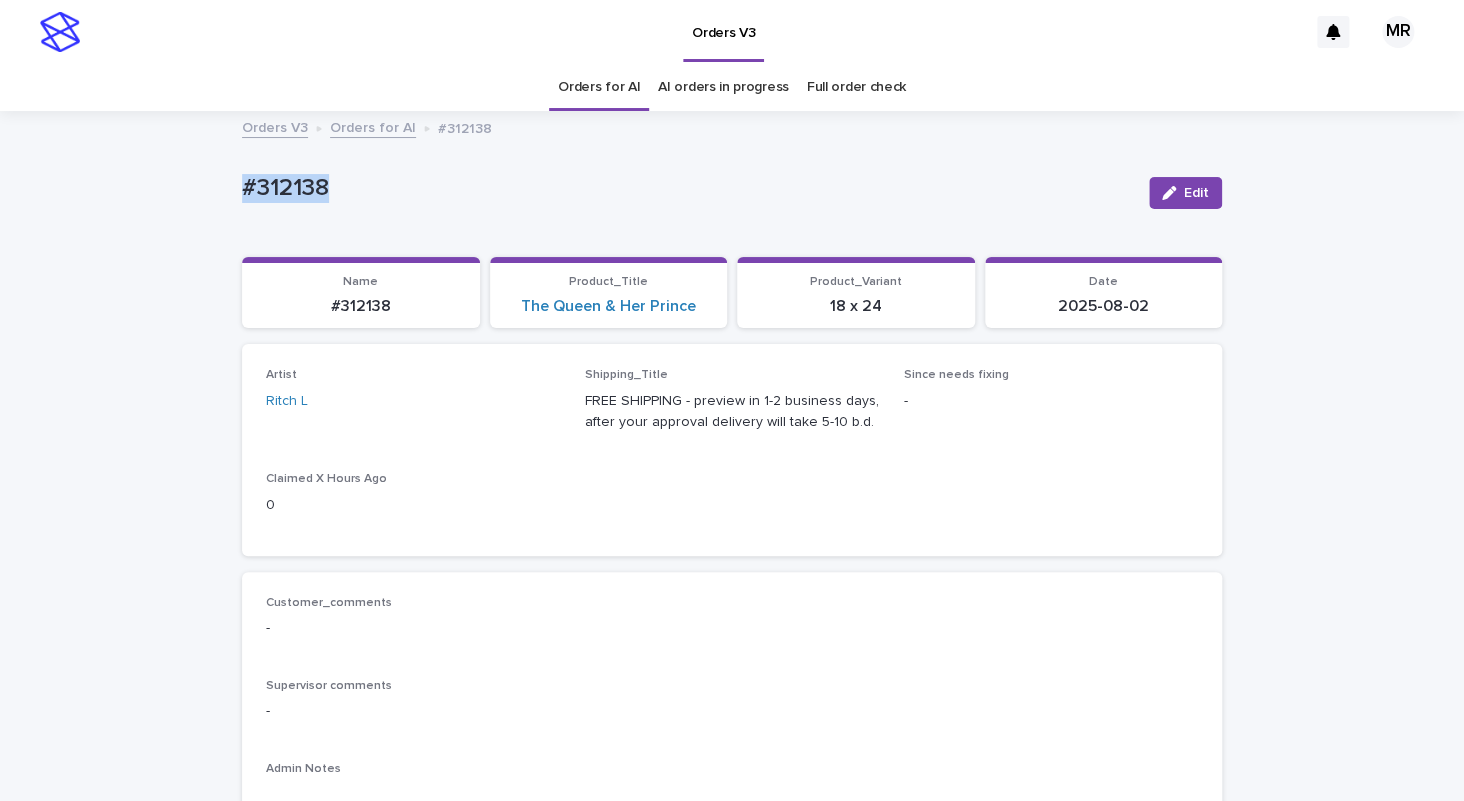 drag, startPoint x: 343, startPoint y: 197, endPoint x: 168, endPoint y: 191, distance: 175.10283 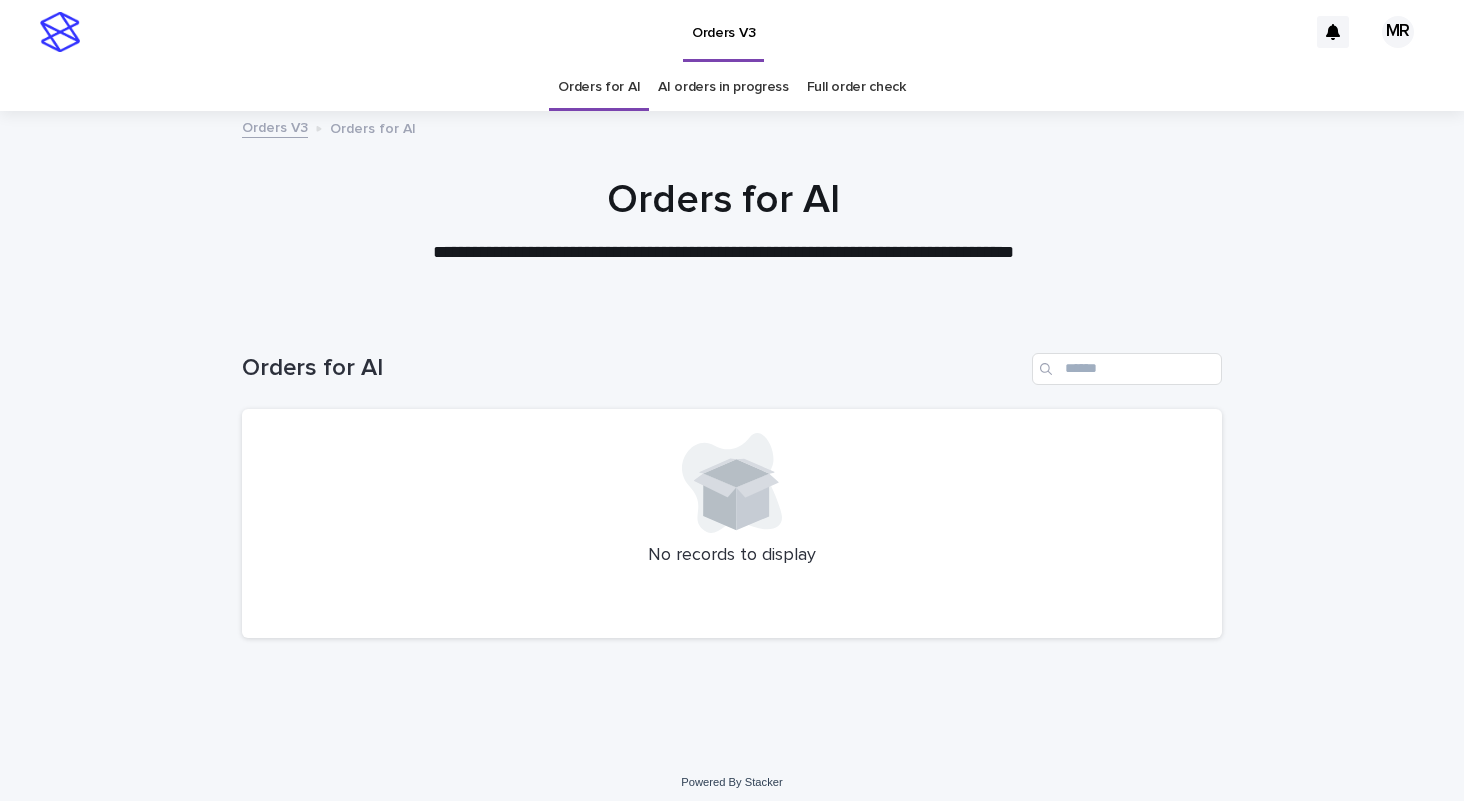 scroll, scrollTop: 0, scrollLeft: 0, axis: both 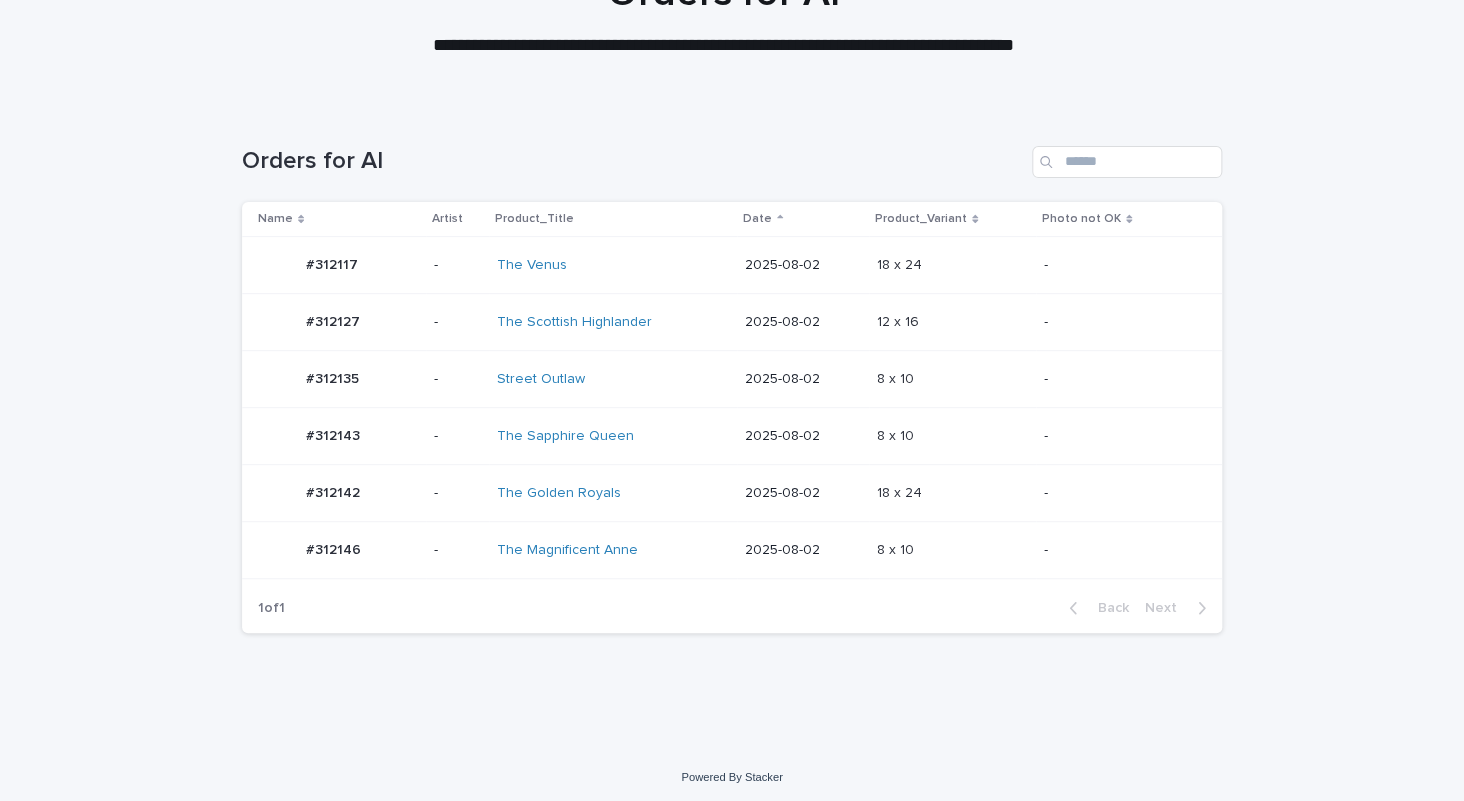 click on "The Golden Royals" at bounding box center [613, 493] 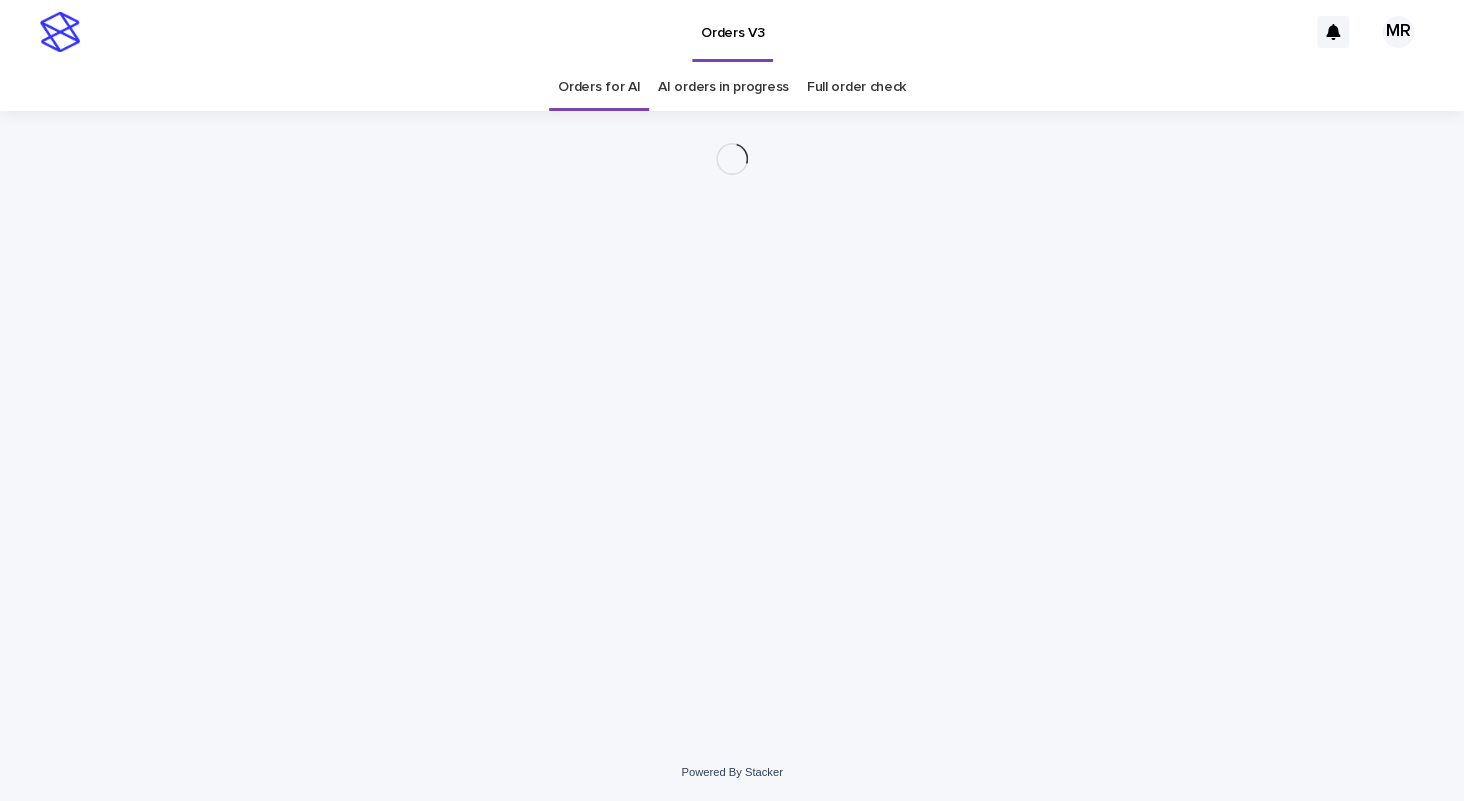 scroll, scrollTop: 0, scrollLeft: 0, axis: both 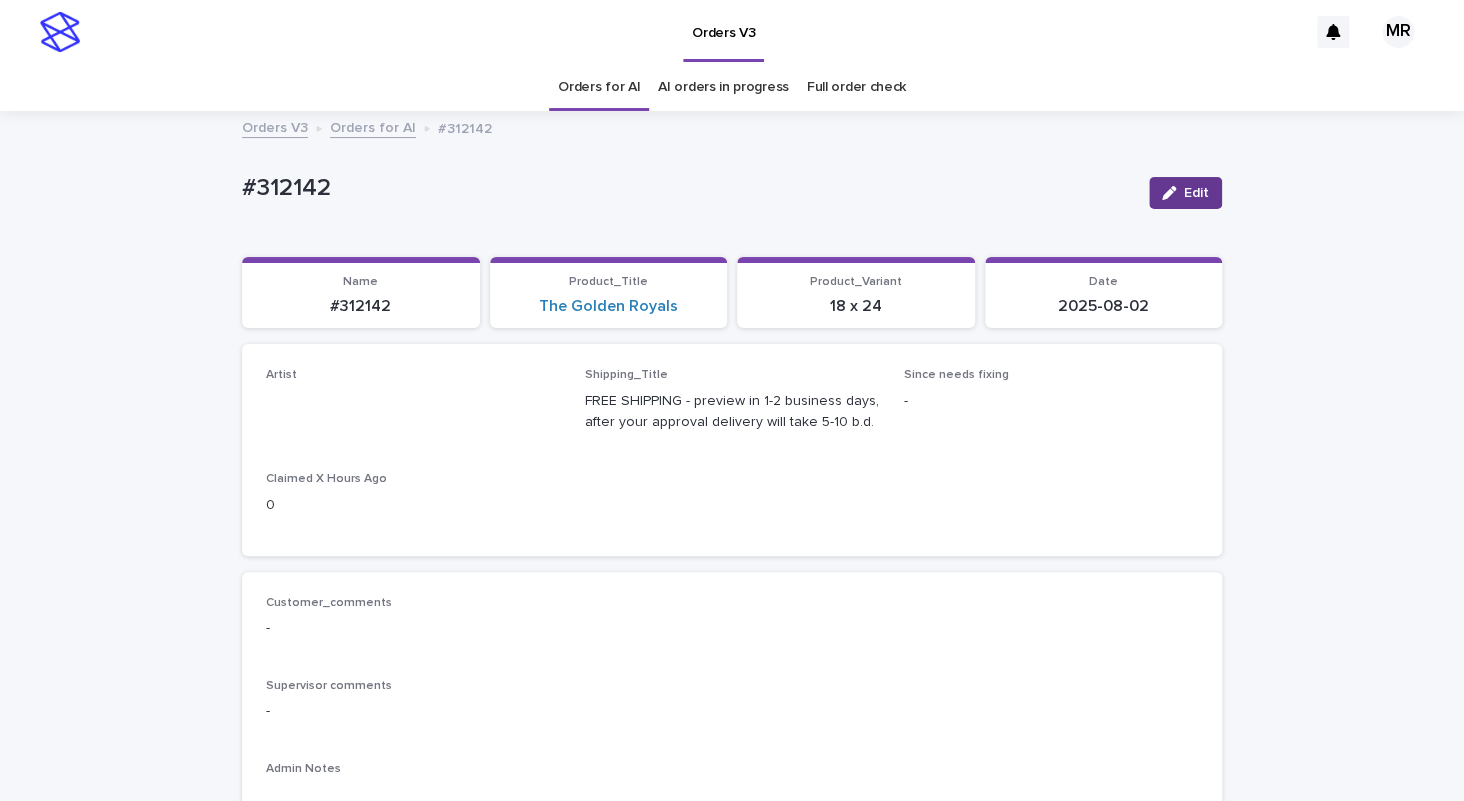 click on "Edit" at bounding box center (1196, 193) 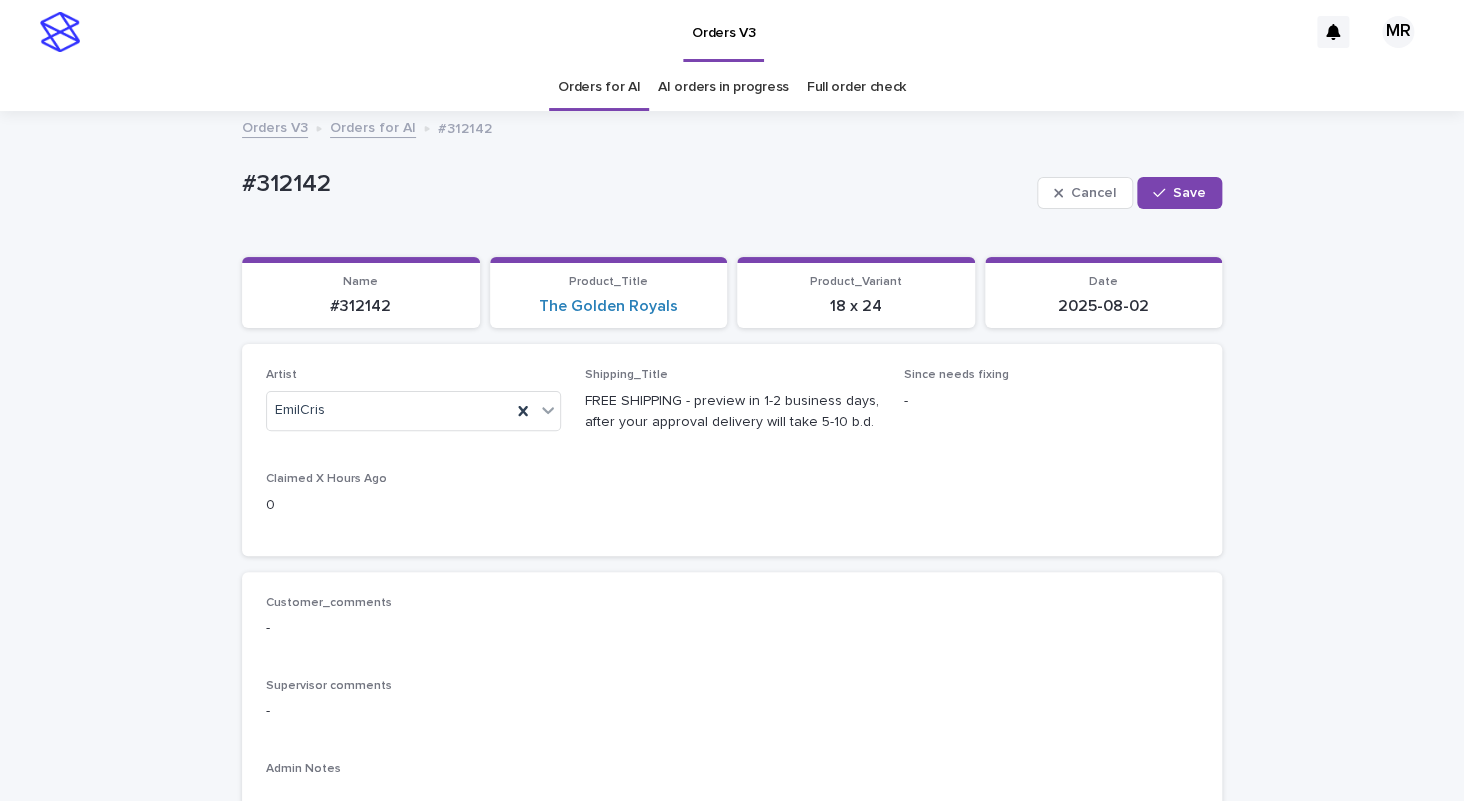 click on "Orders for AI" at bounding box center [599, 87] 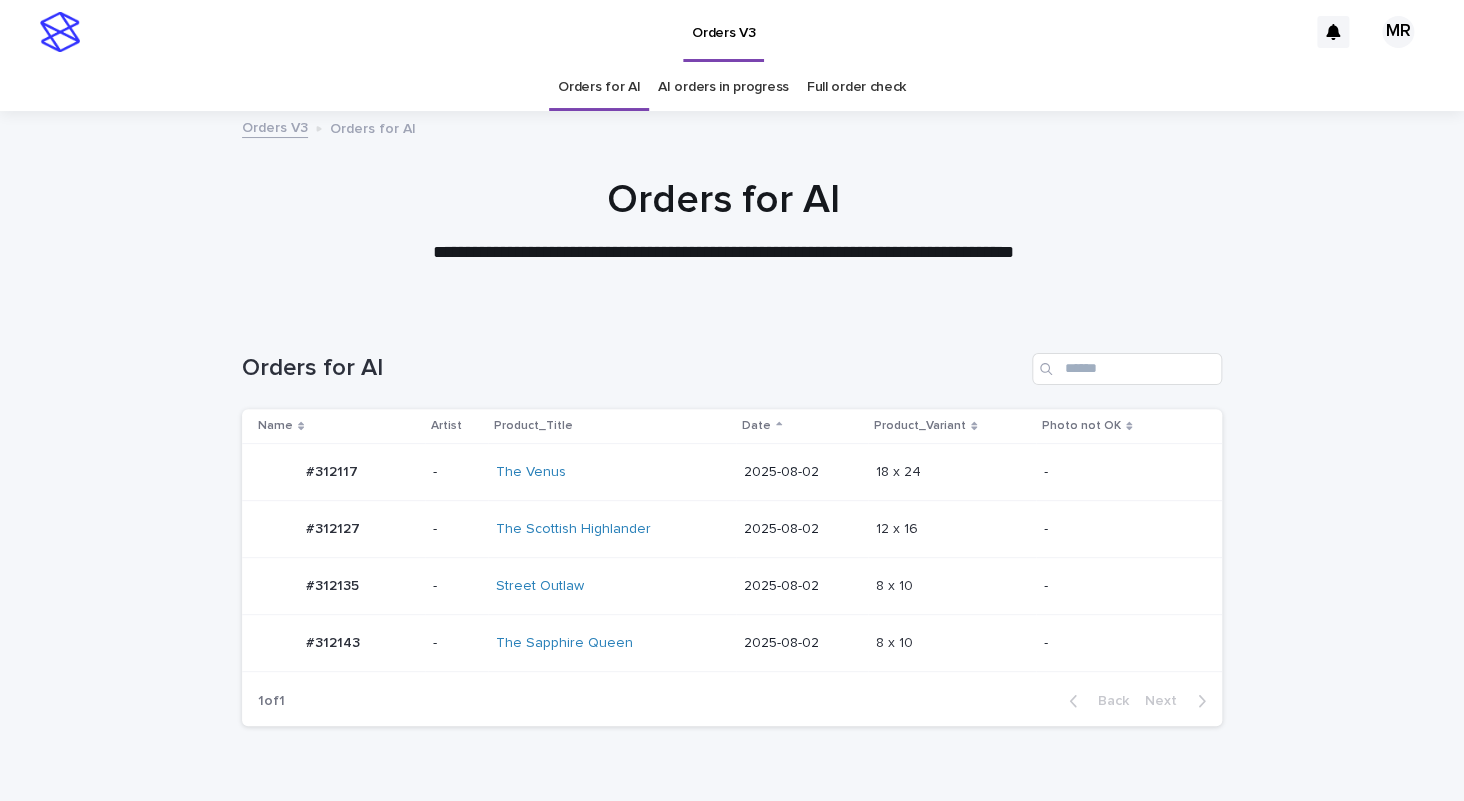click on "The Scottish Highlander" at bounding box center [612, 529] 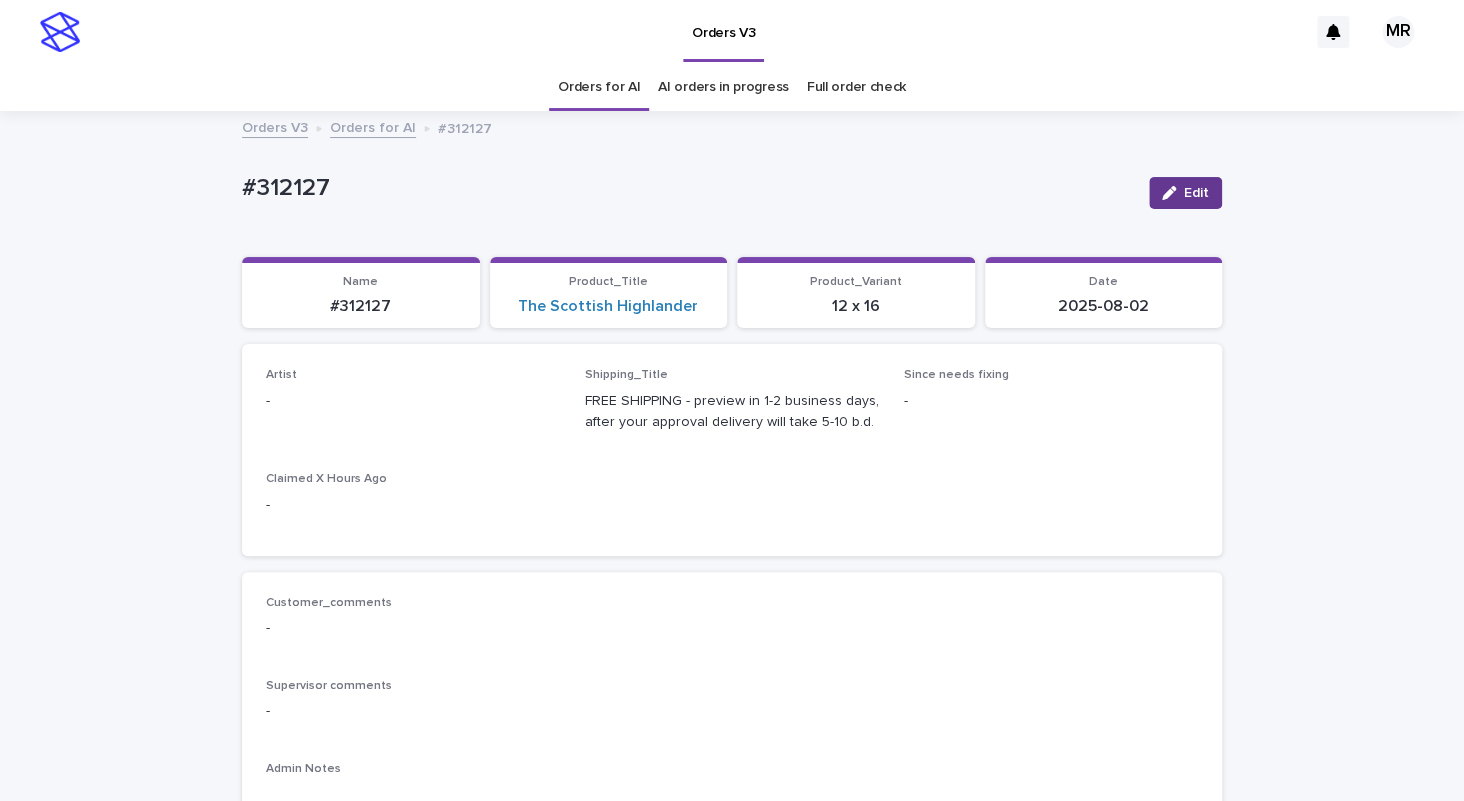 click on "Edit" at bounding box center [1196, 193] 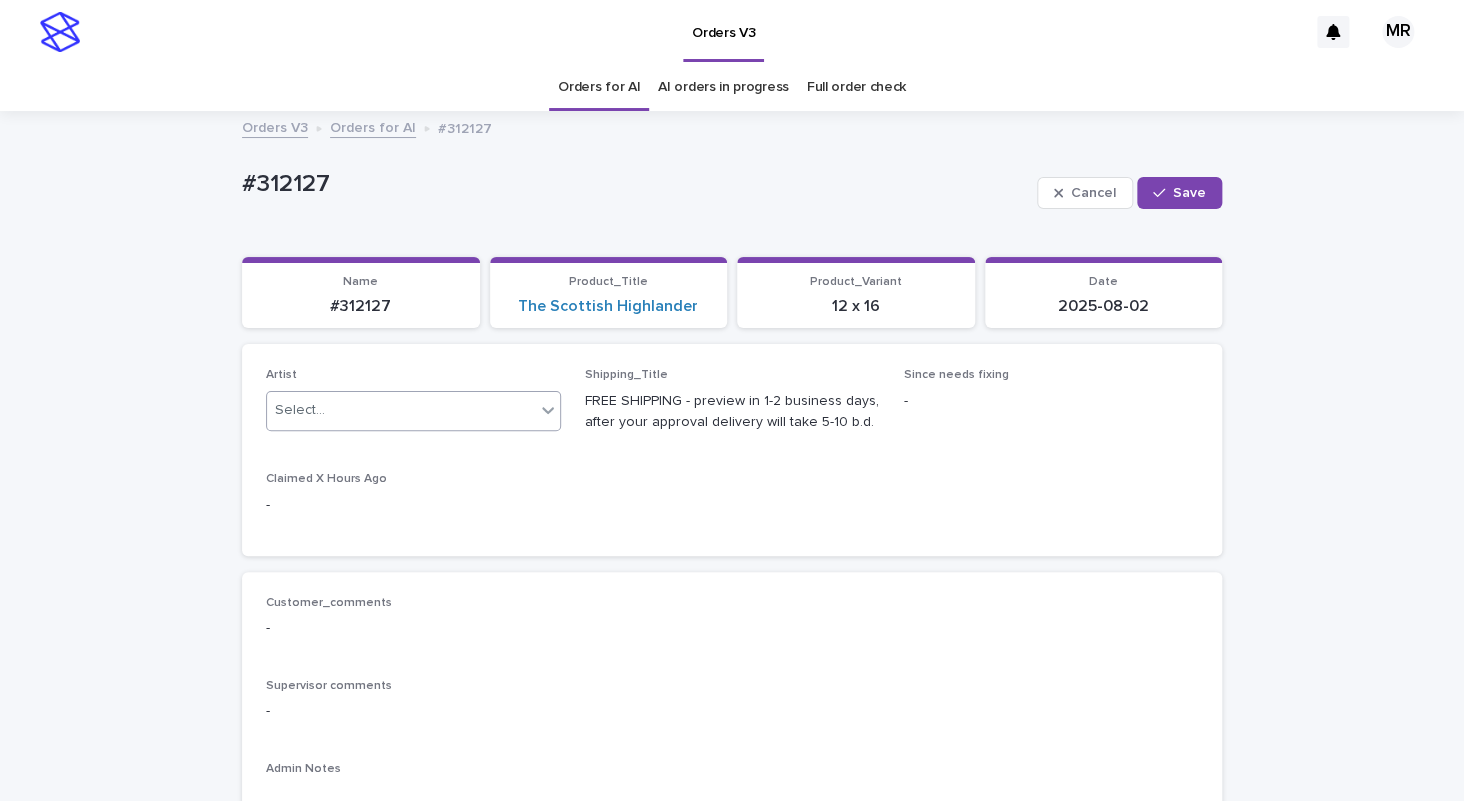 click on "Select..." at bounding box center (401, 410) 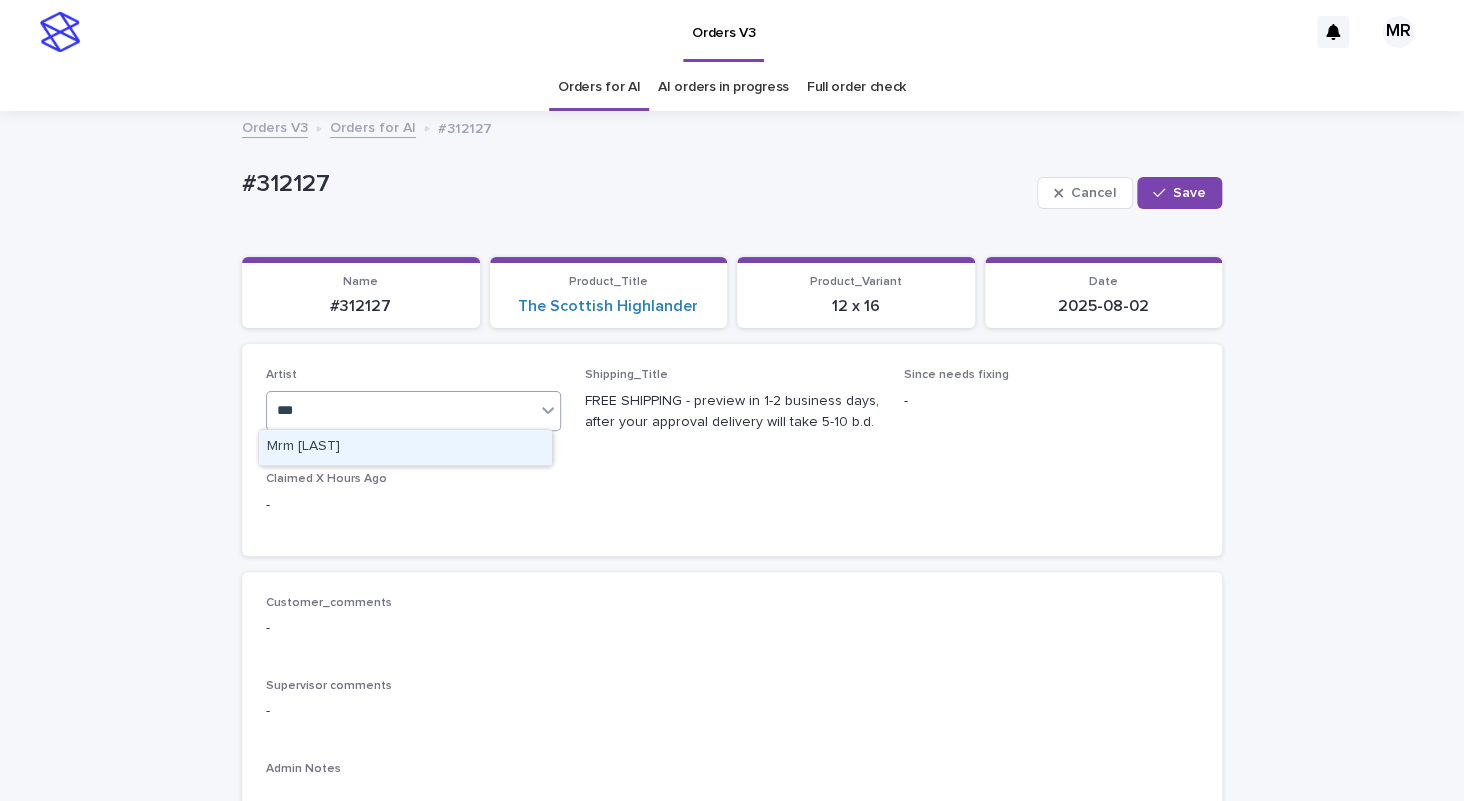 type on "***" 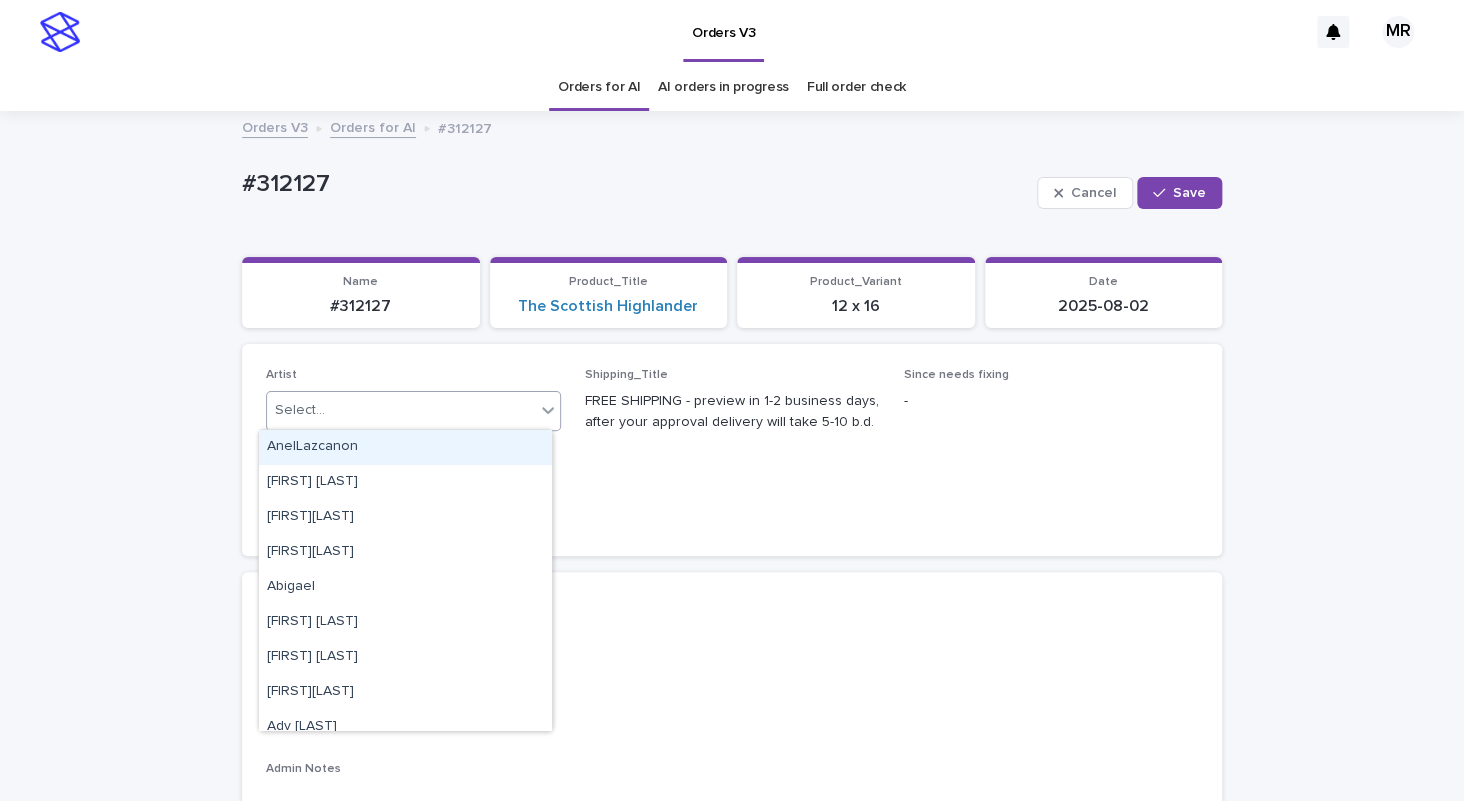 click on "Select..." at bounding box center (401, 410) 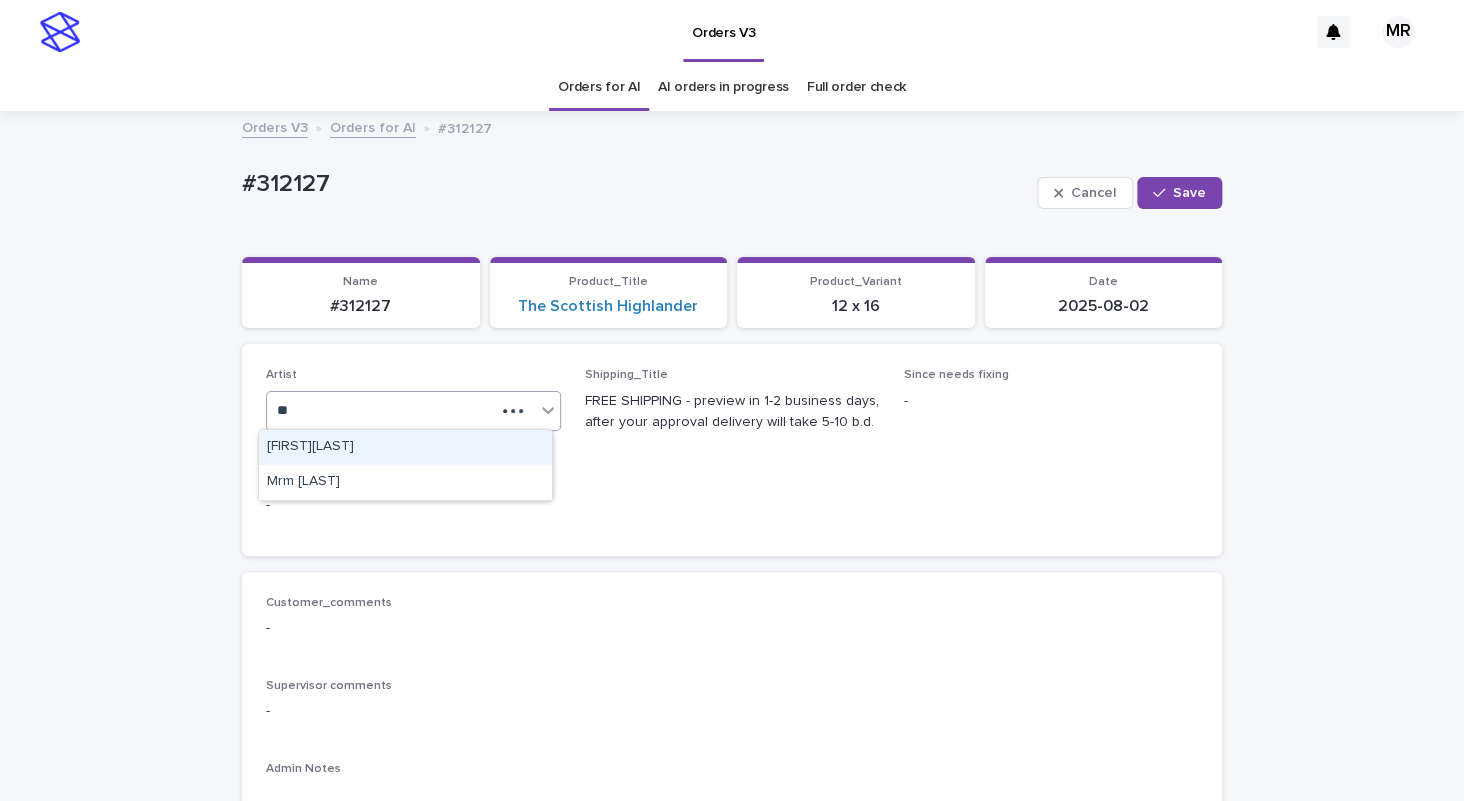 type on "***" 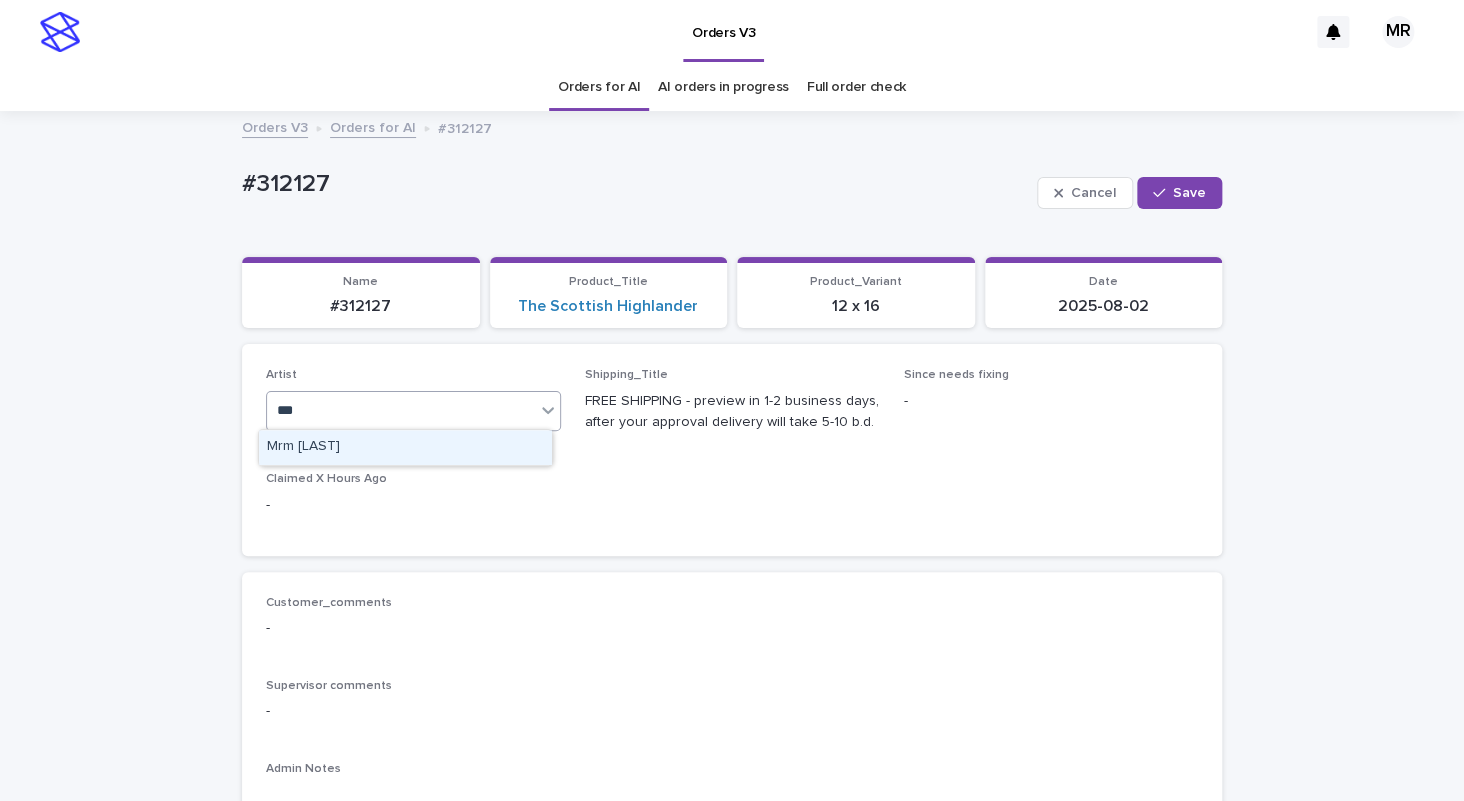 click on "Mrm [LAST]" at bounding box center (405, 447) 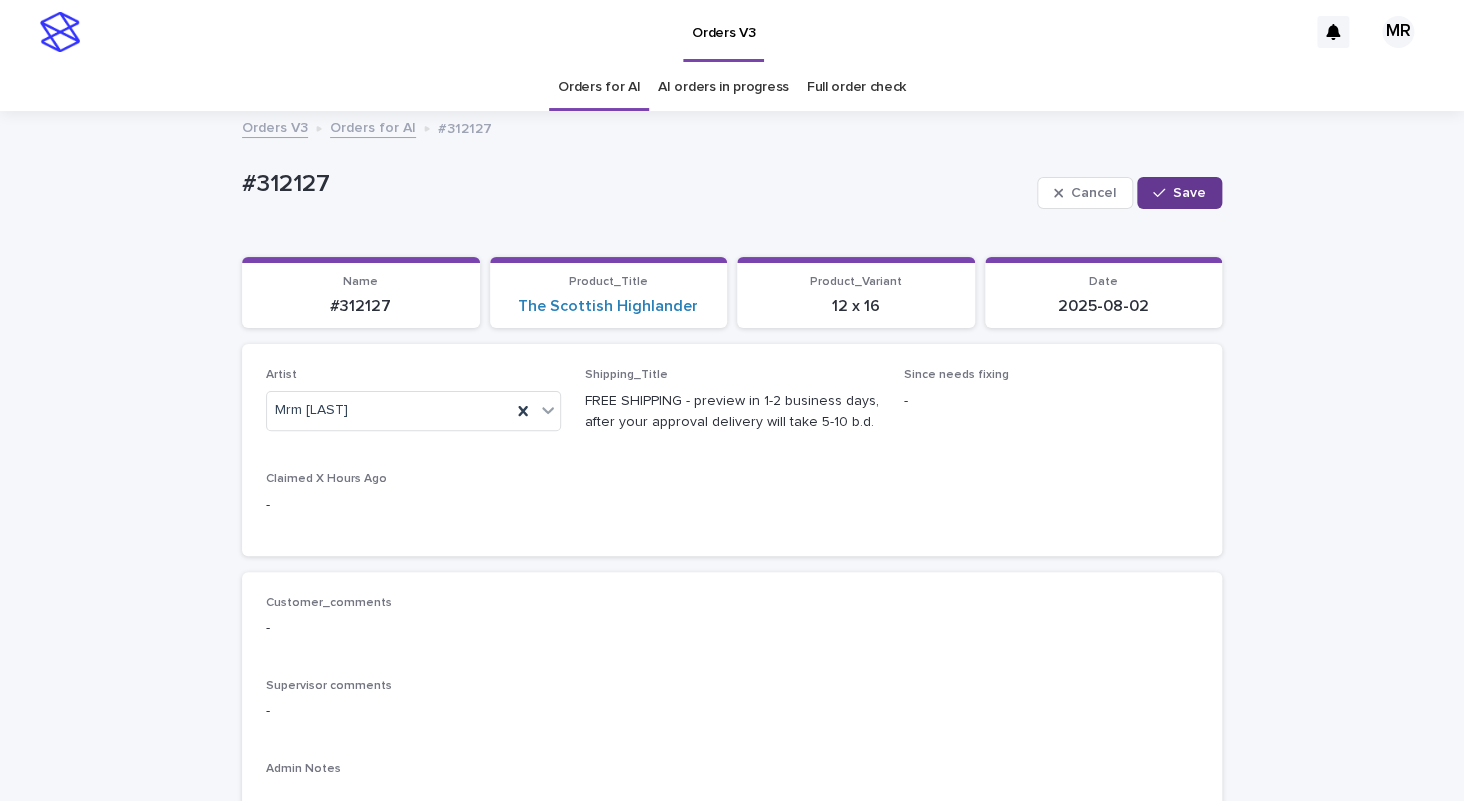 click on "Save" at bounding box center (1189, 193) 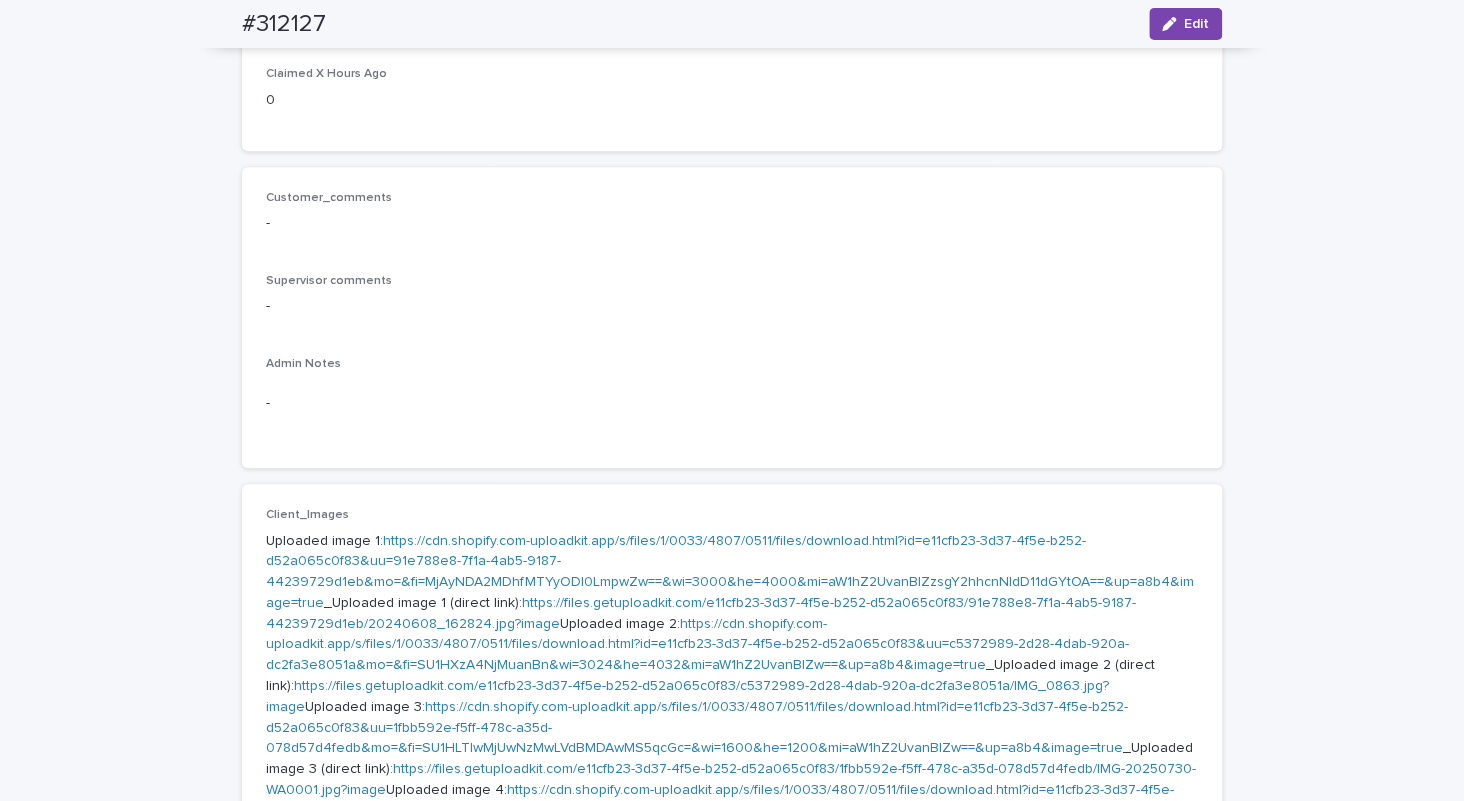 scroll, scrollTop: 0, scrollLeft: 0, axis: both 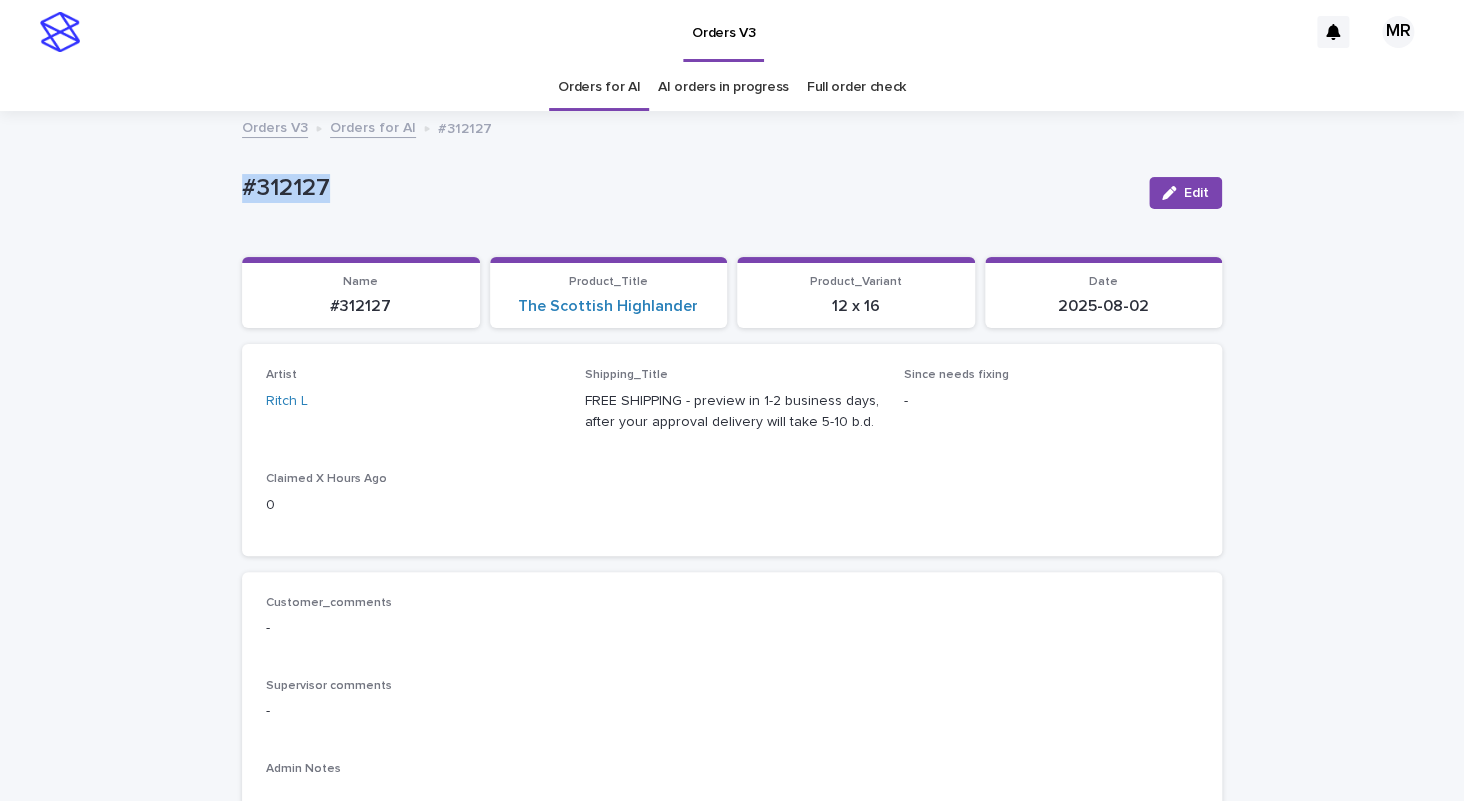 drag, startPoint x: 334, startPoint y: 193, endPoint x: 122, endPoint y: 185, distance: 212.1509 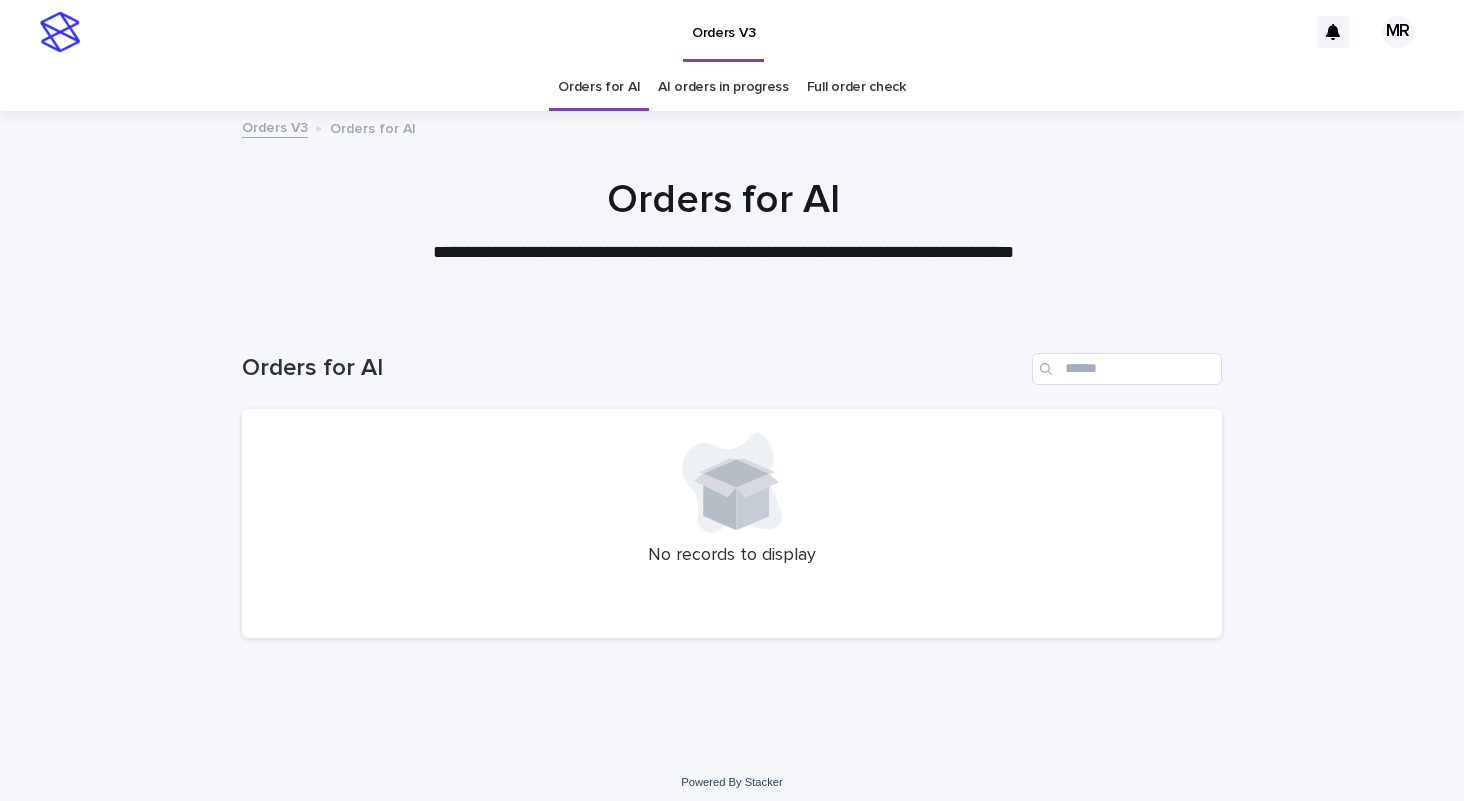 scroll, scrollTop: 0, scrollLeft: 0, axis: both 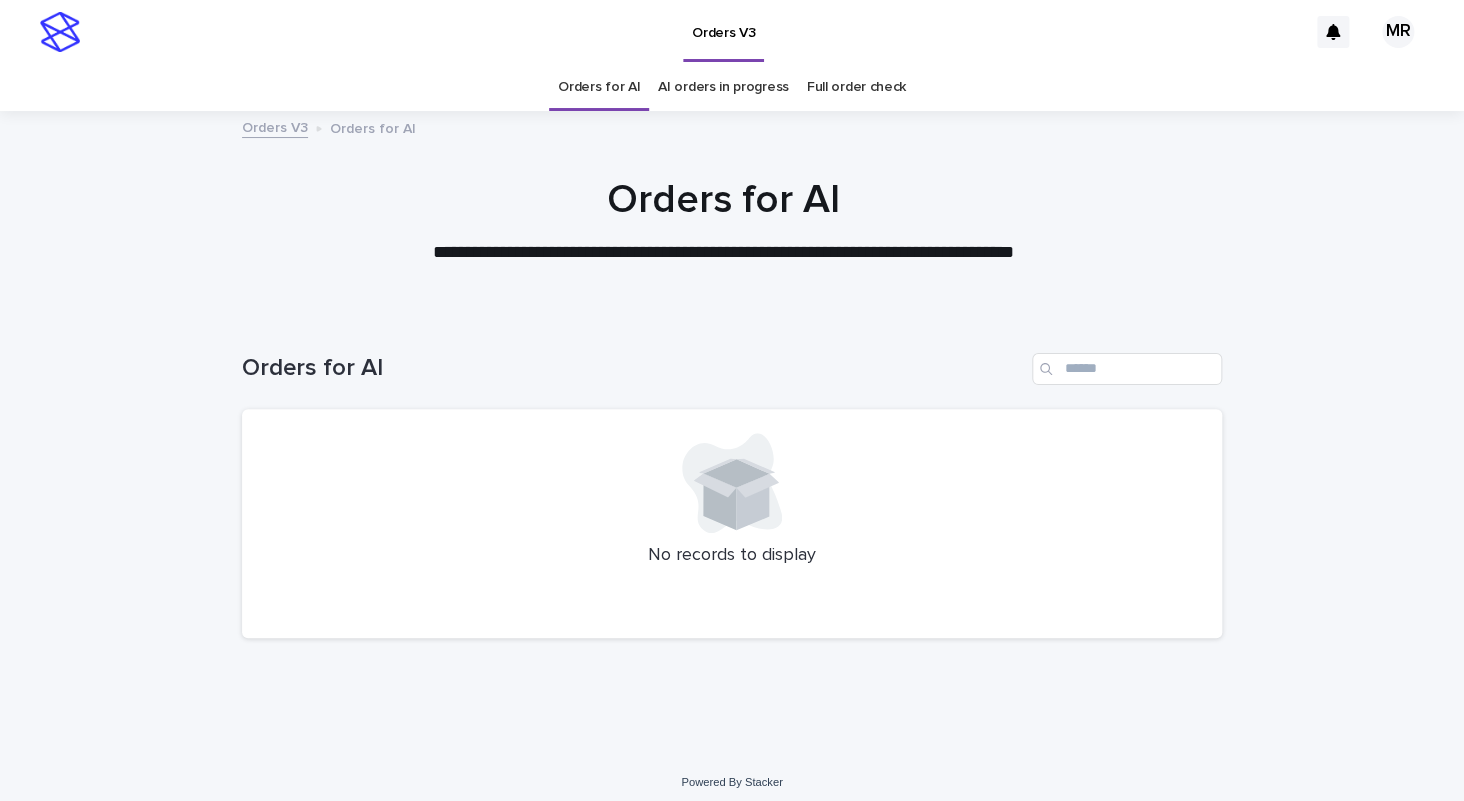 click on "Orders V3" at bounding box center (698, 32) 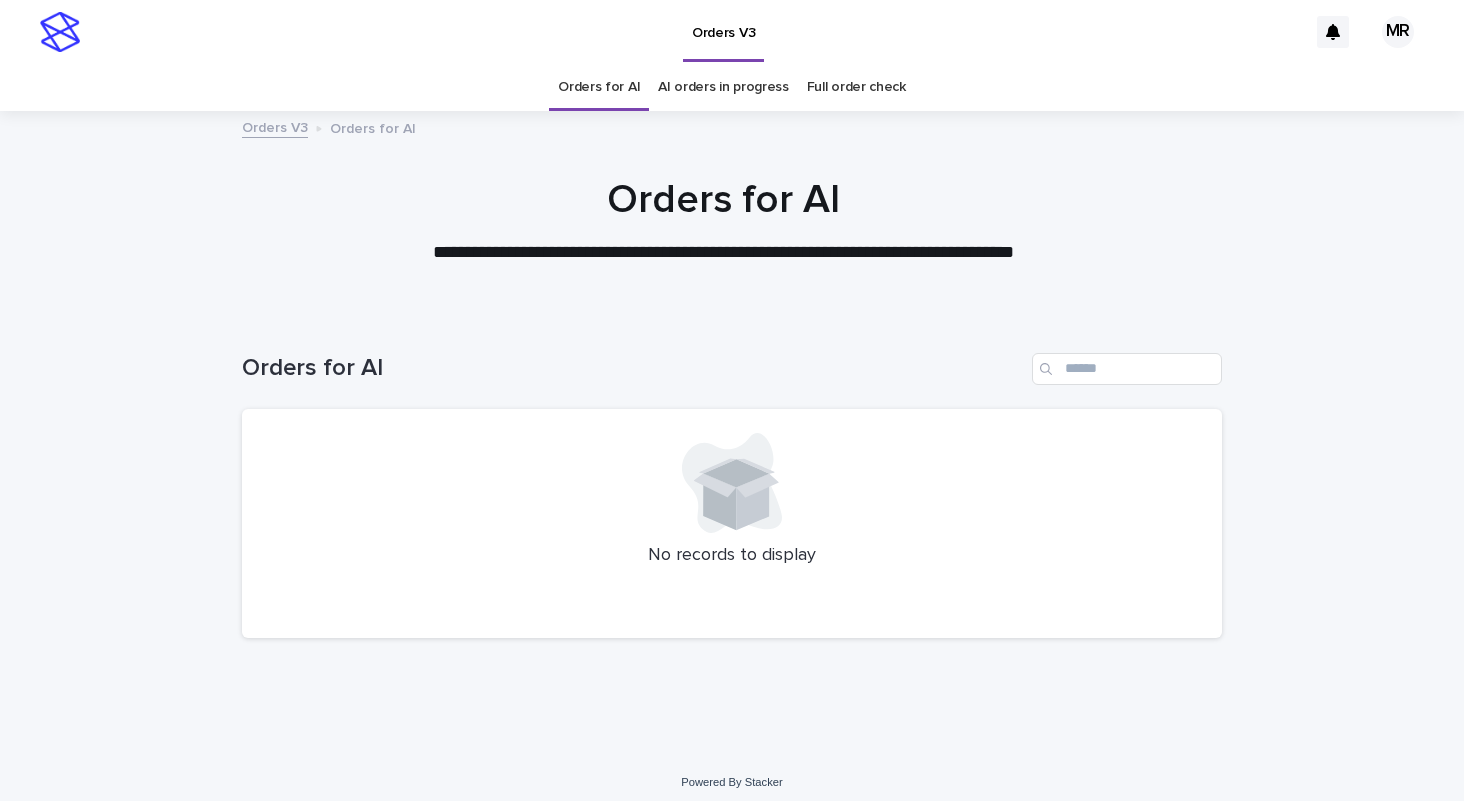 scroll, scrollTop: 0, scrollLeft: 0, axis: both 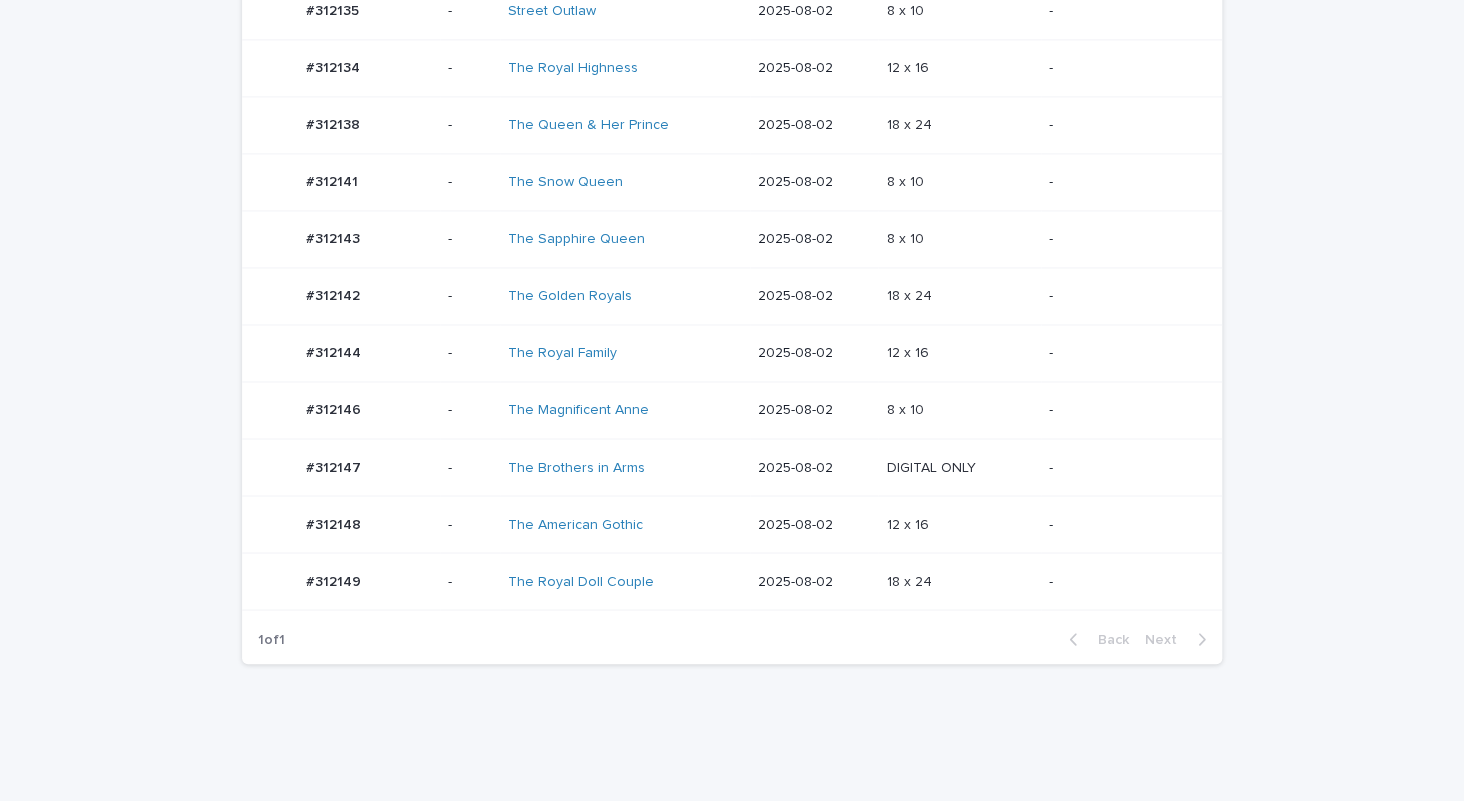 click on "The Royal Doll Couple" at bounding box center (625, 581) 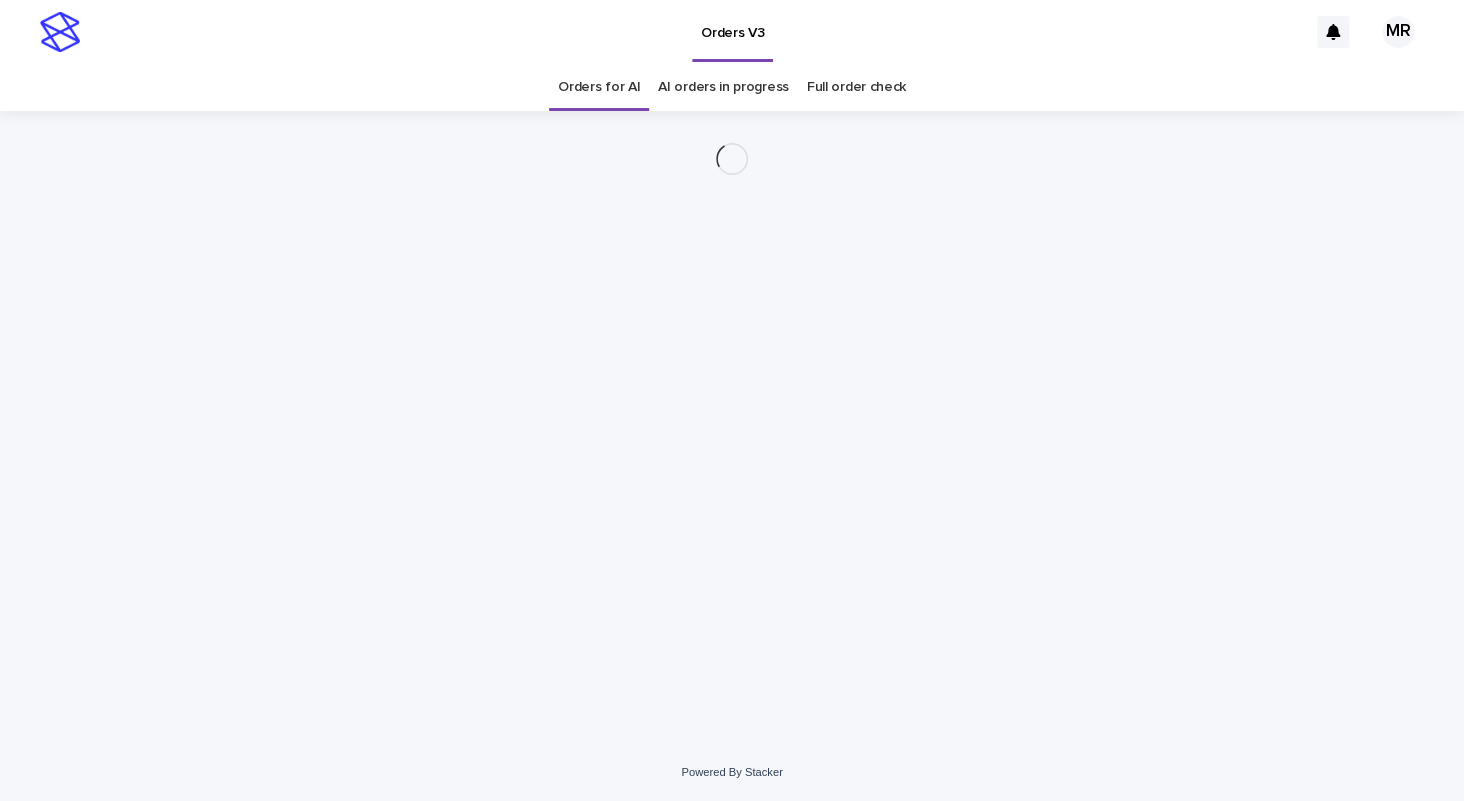 scroll, scrollTop: 0, scrollLeft: 0, axis: both 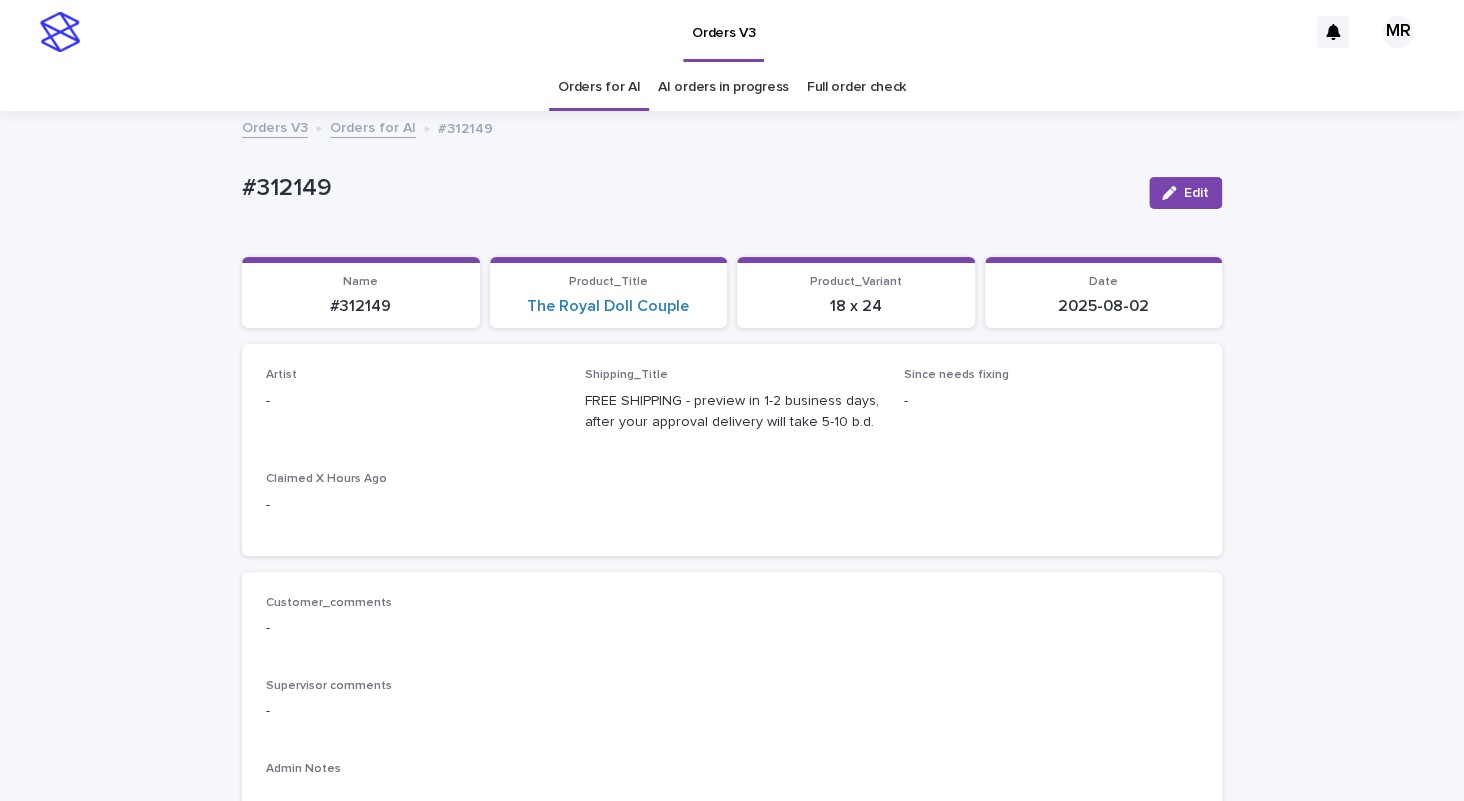 click 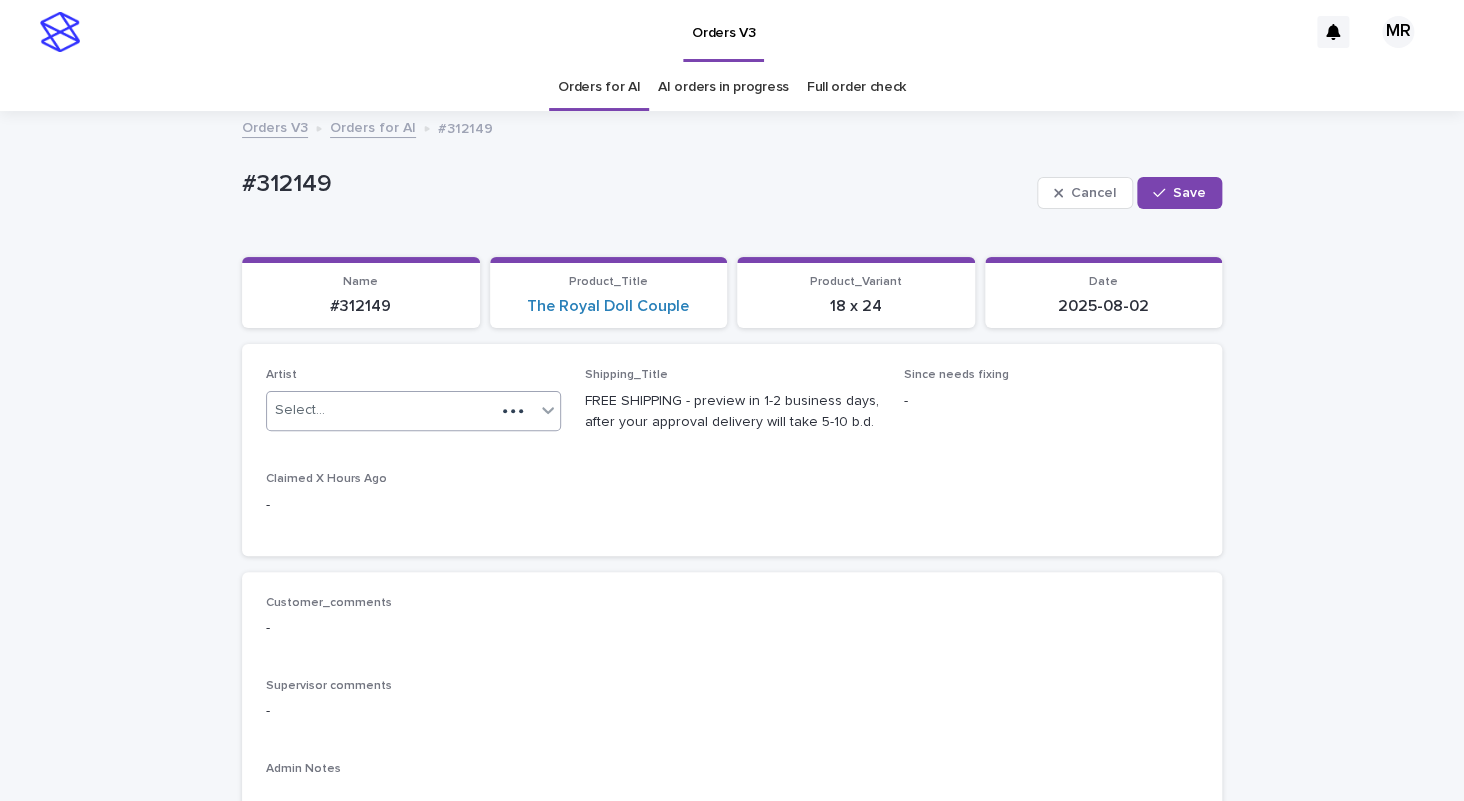 click on "Select..." at bounding box center (381, 410) 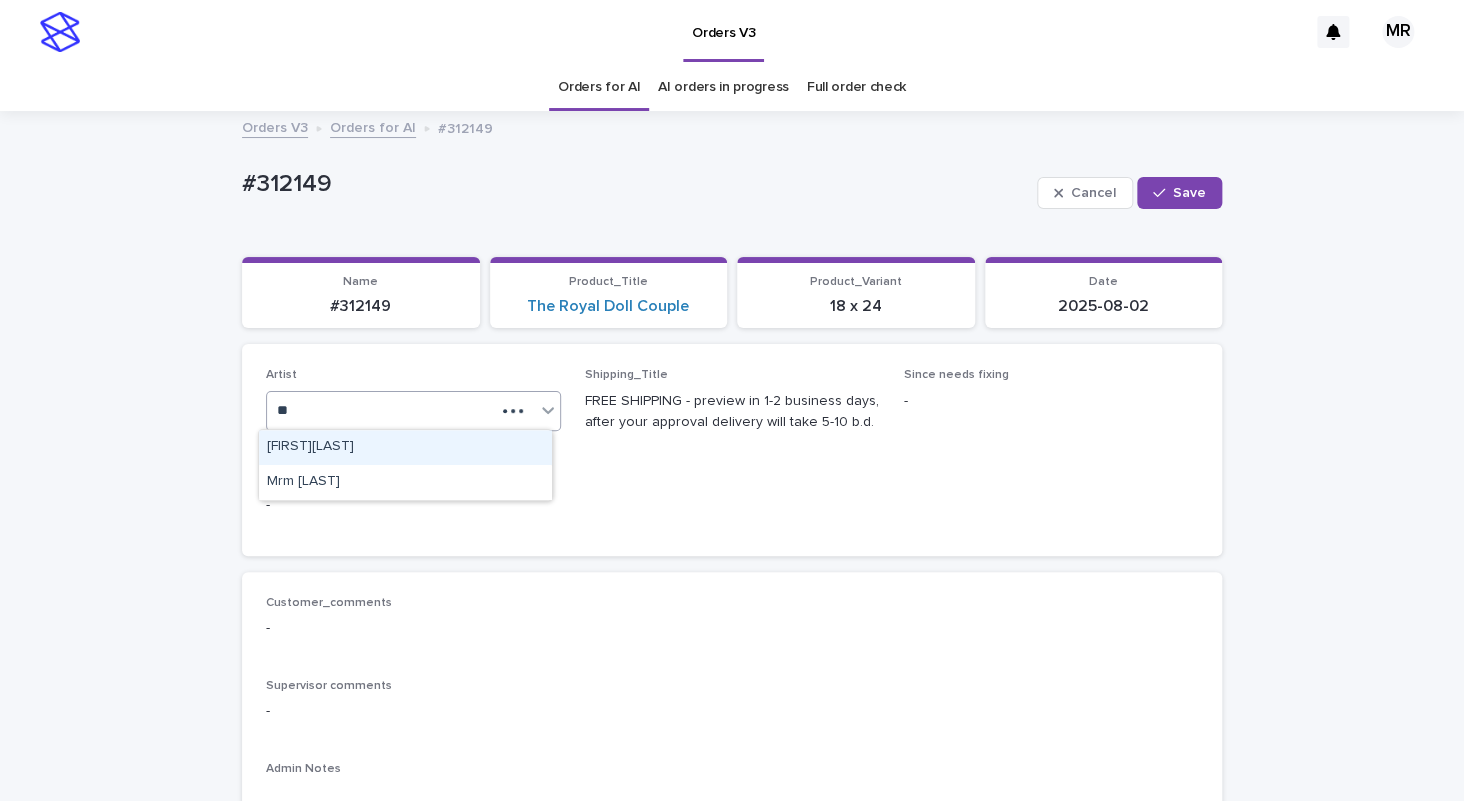 type on "***" 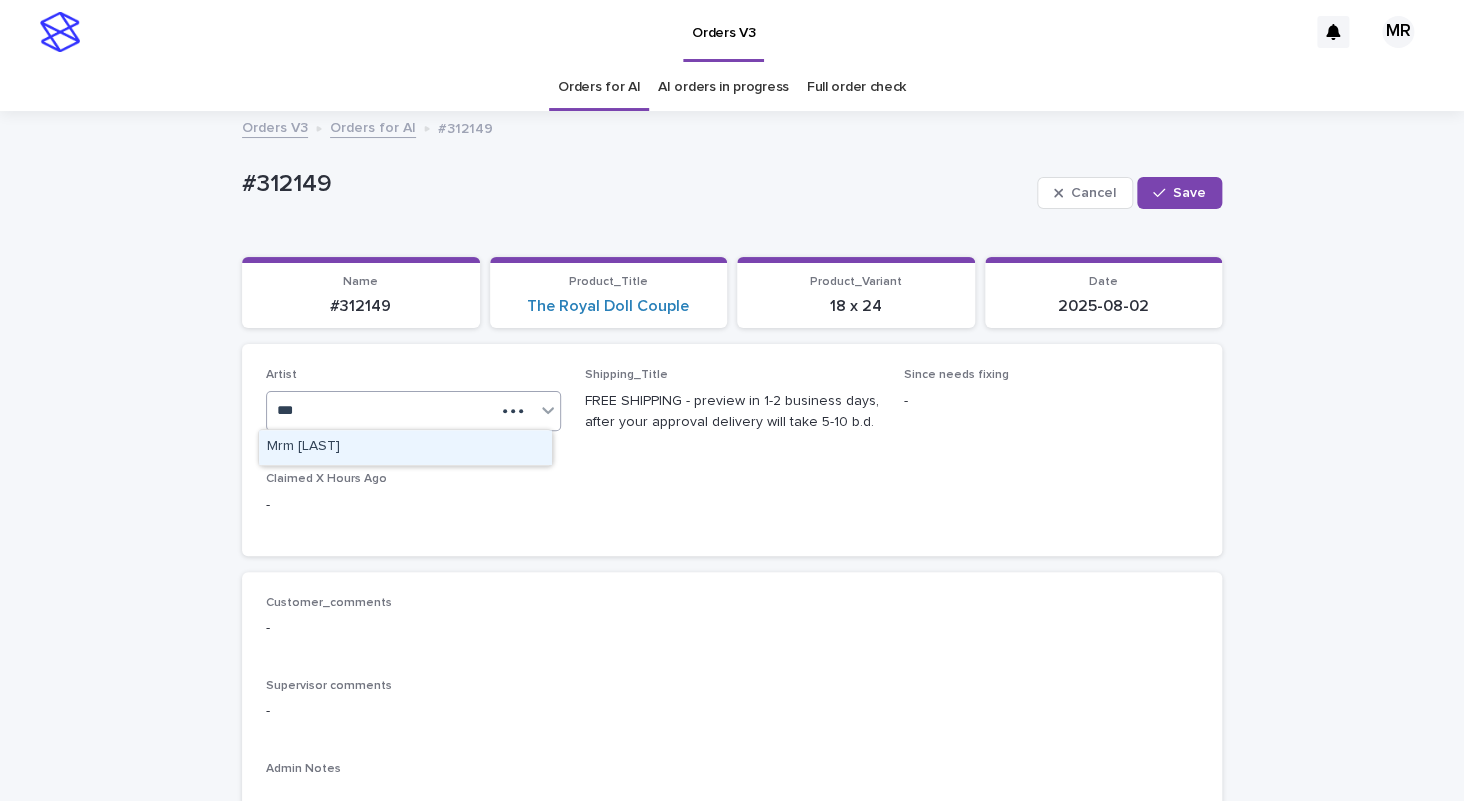 click on "Mrm [LAST]" at bounding box center (405, 447) 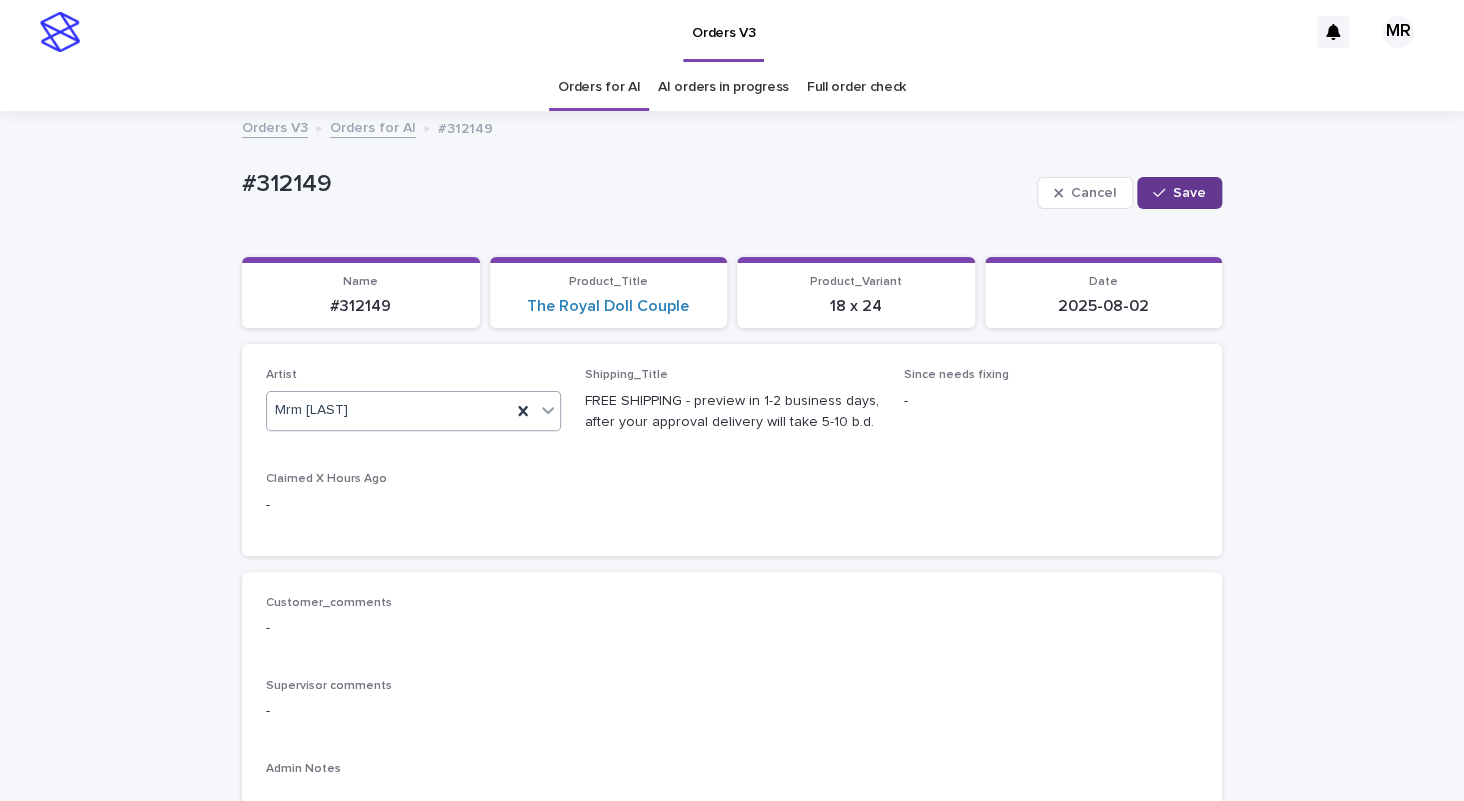 click 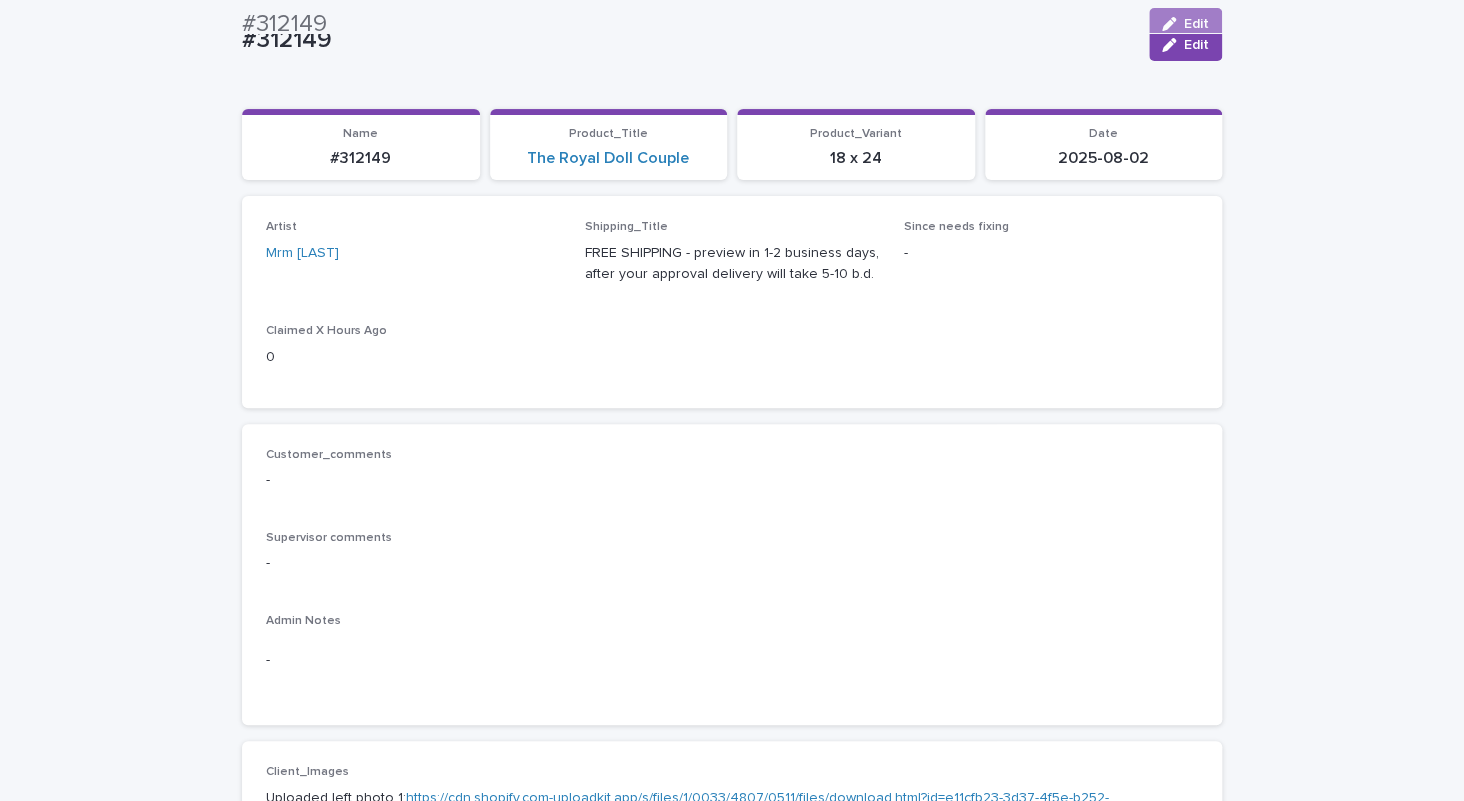 scroll, scrollTop: 0, scrollLeft: 0, axis: both 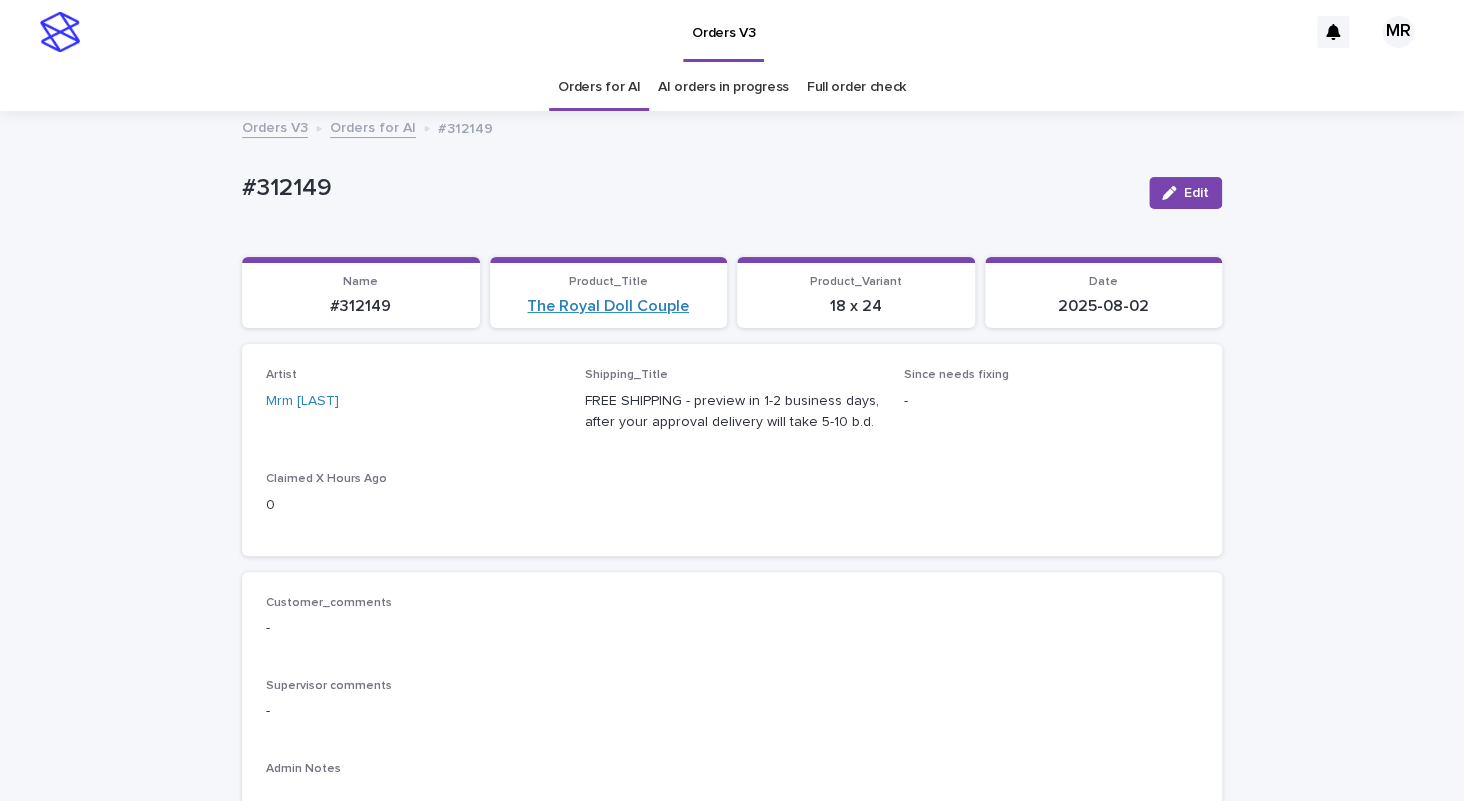 click on "The Royal Doll Couple" at bounding box center [608, 306] 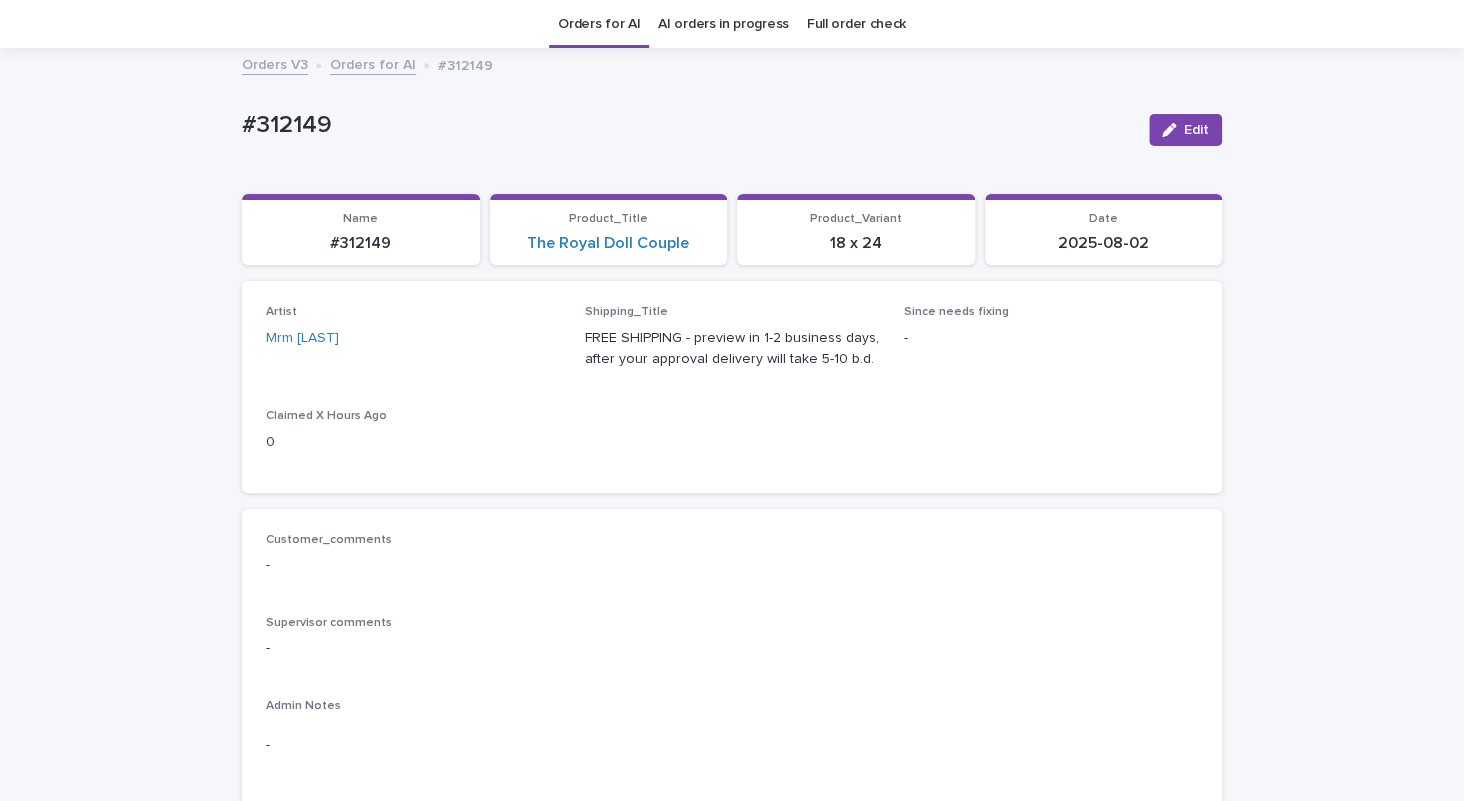 scroll, scrollTop: 63, scrollLeft: 0, axis: vertical 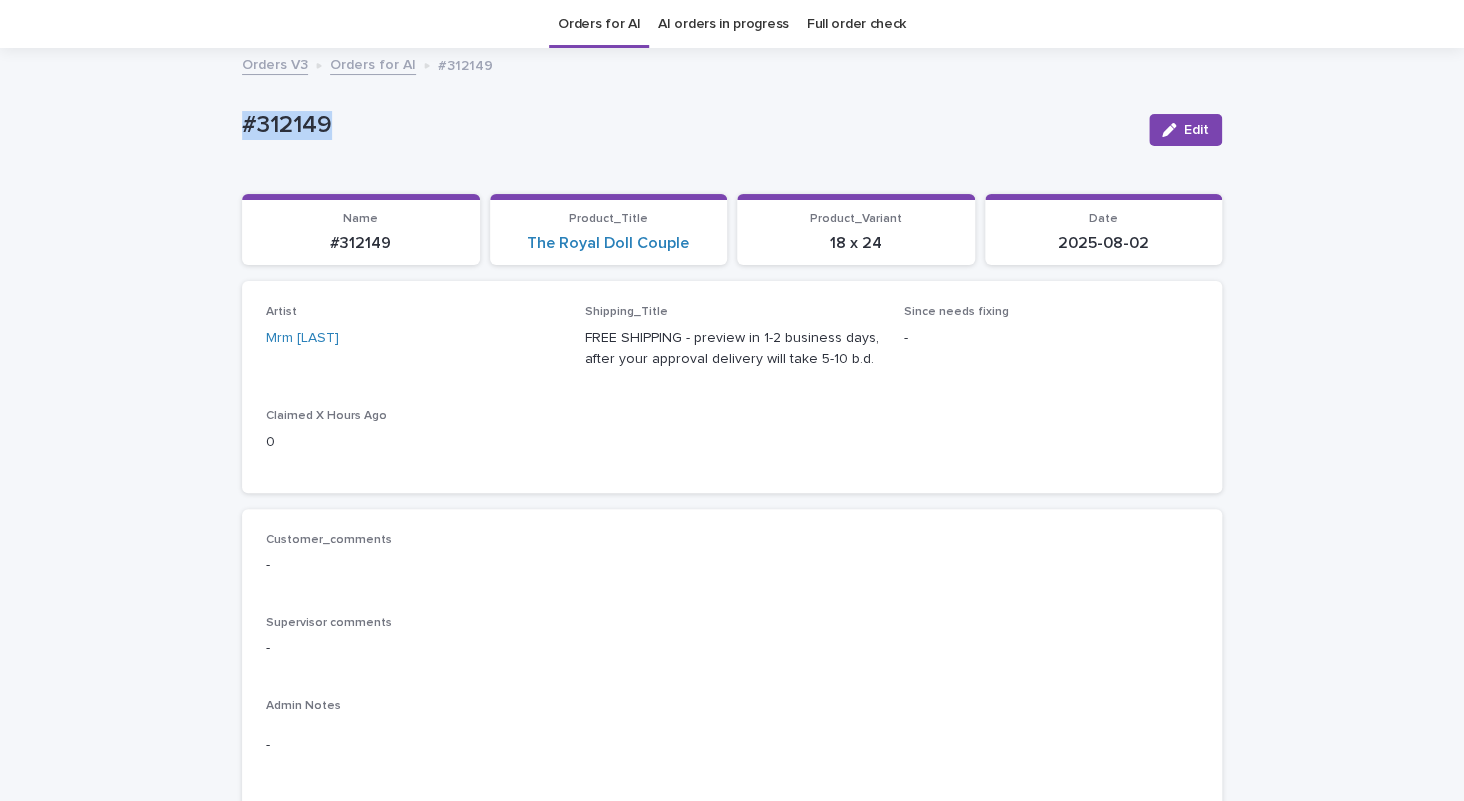 drag, startPoint x: 348, startPoint y: 123, endPoint x: 167, endPoint y: 123, distance: 181 